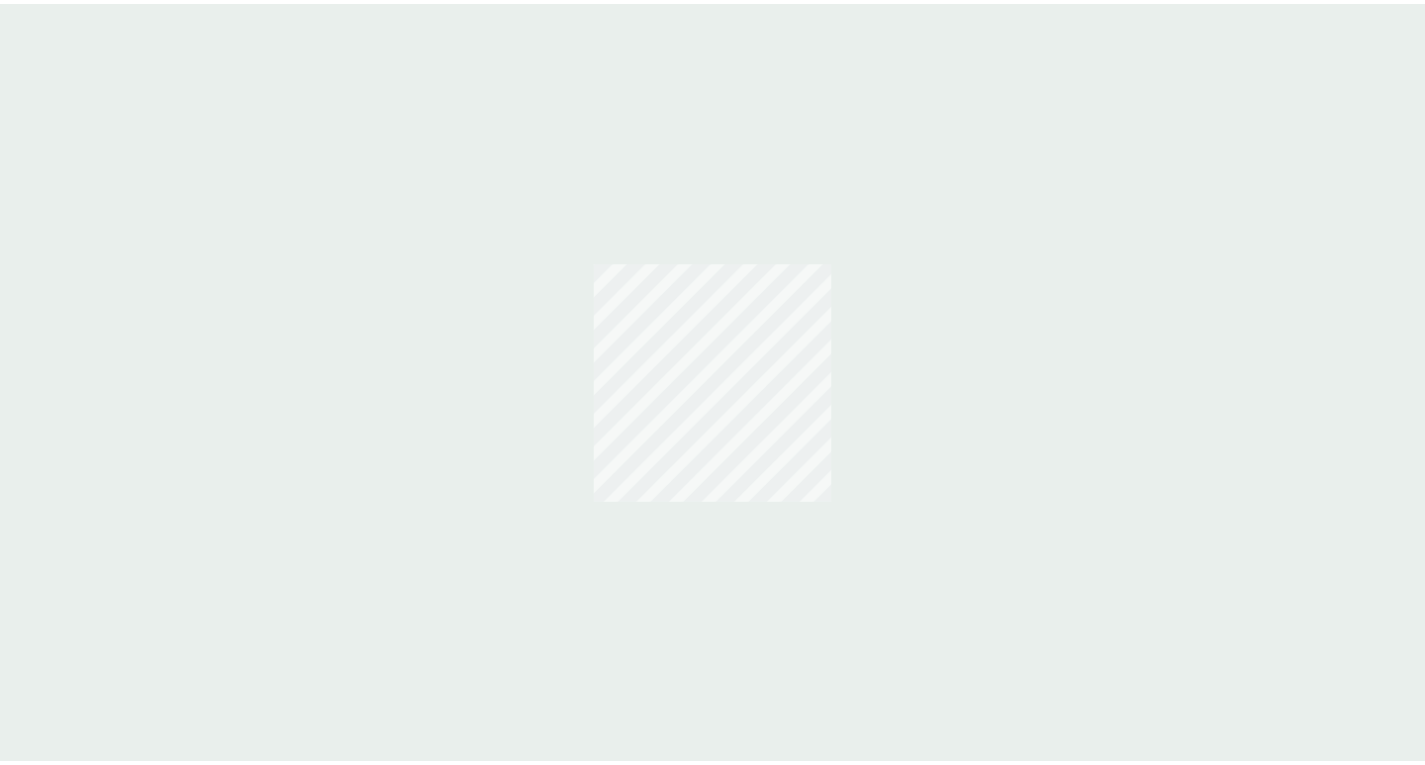 scroll, scrollTop: 0, scrollLeft: 0, axis: both 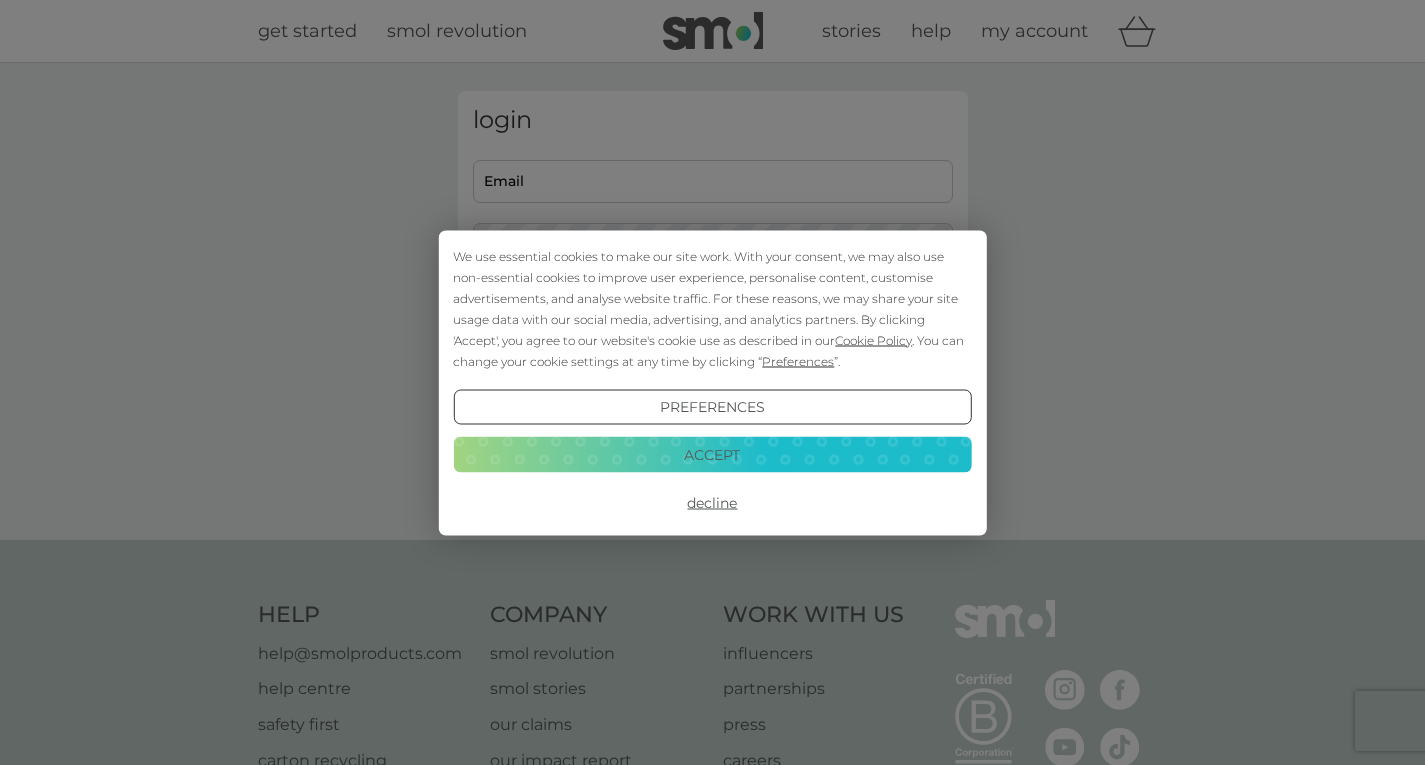 click on "Accept" at bounding box center [712, 455] 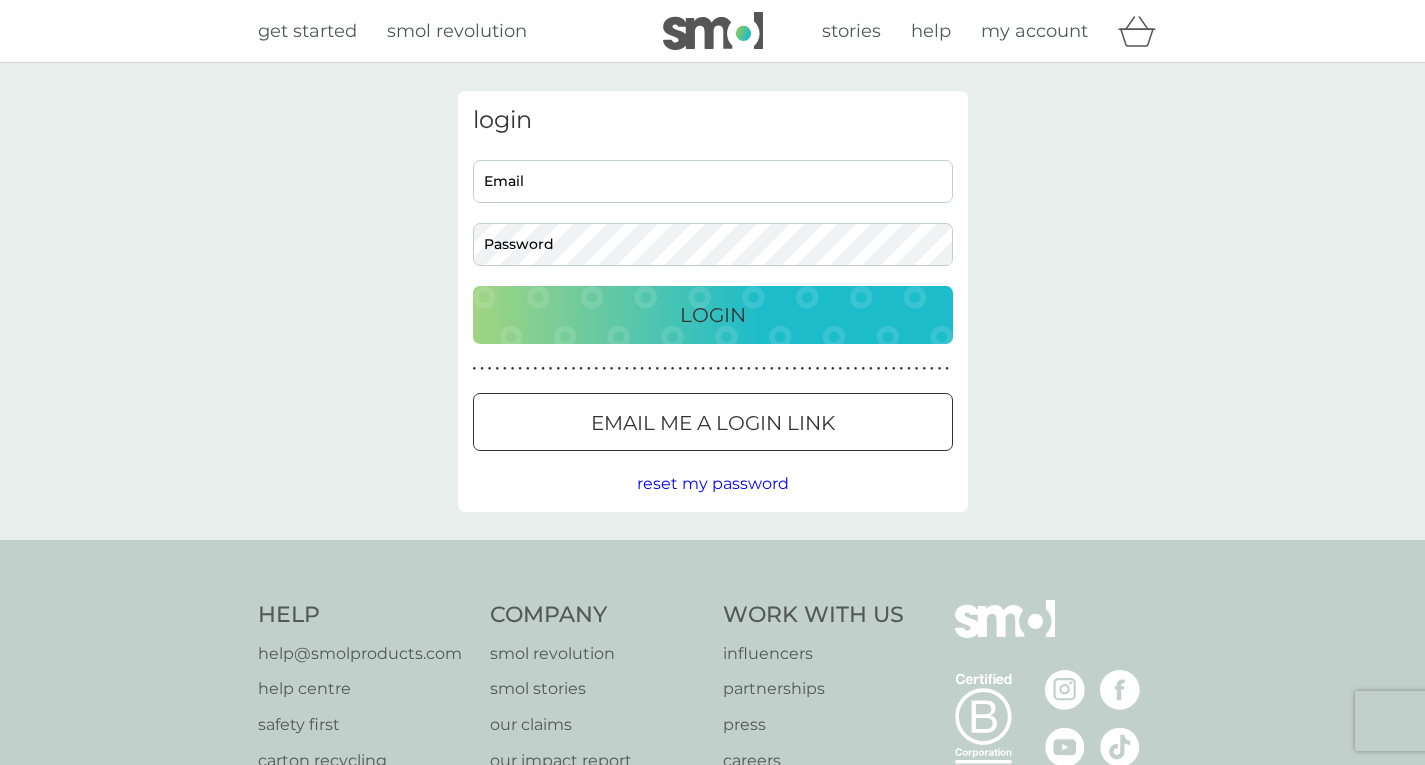 scroll, scrollTop: 0, scrollLeft: 0, axis: both 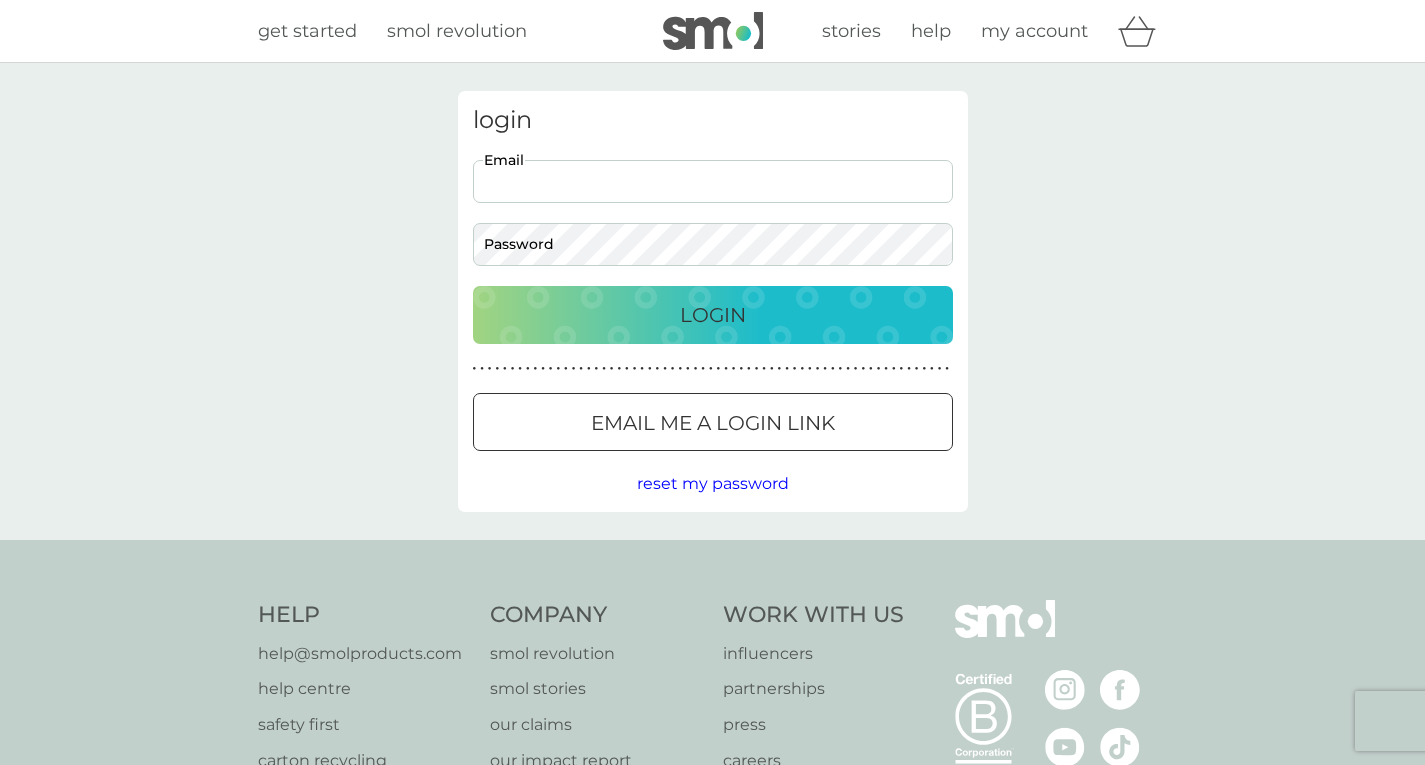 type on "[USERNAME]@[DOMAIN].co.uk" 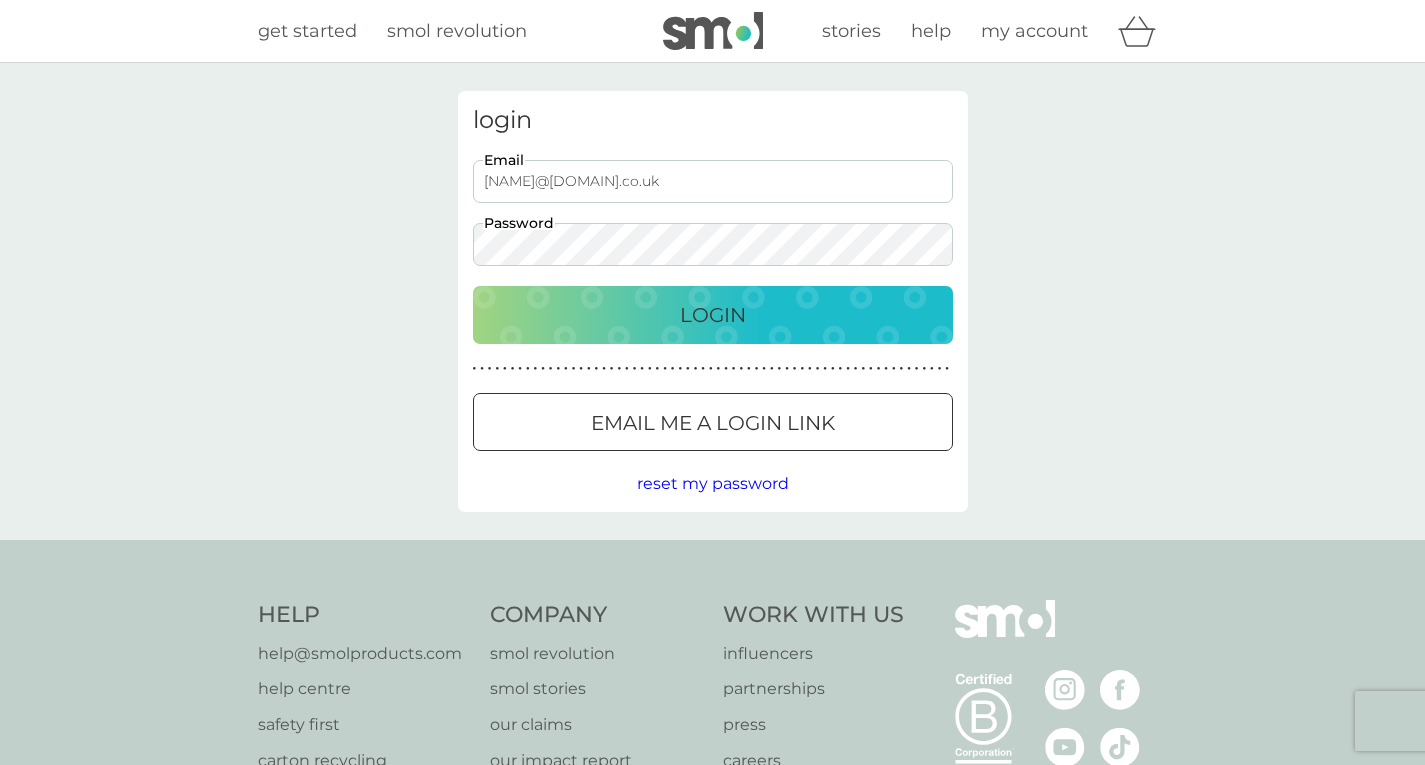 click on "Login" at bounding box center (713, 315) 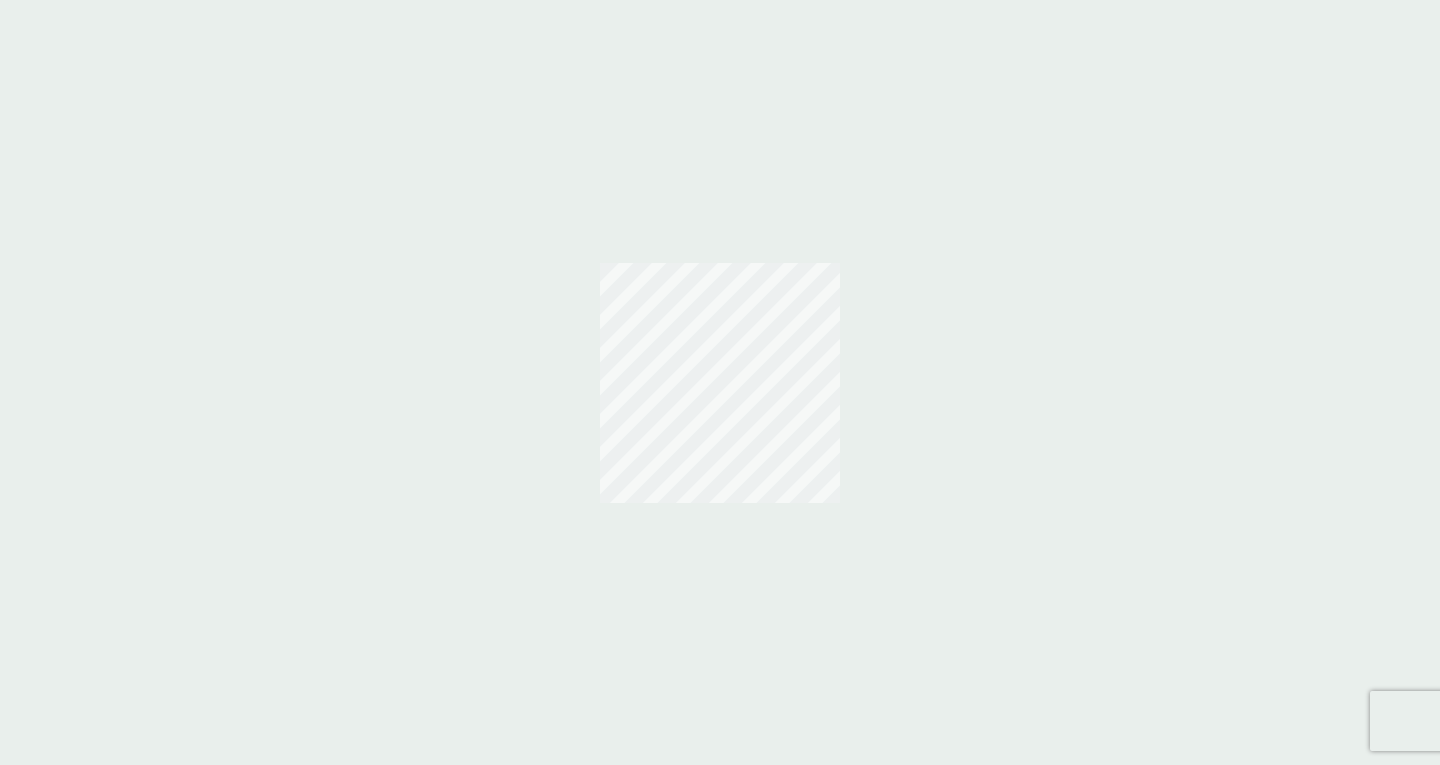 scroll, scrollTop: 0, scrollLeft: 0, axis: both 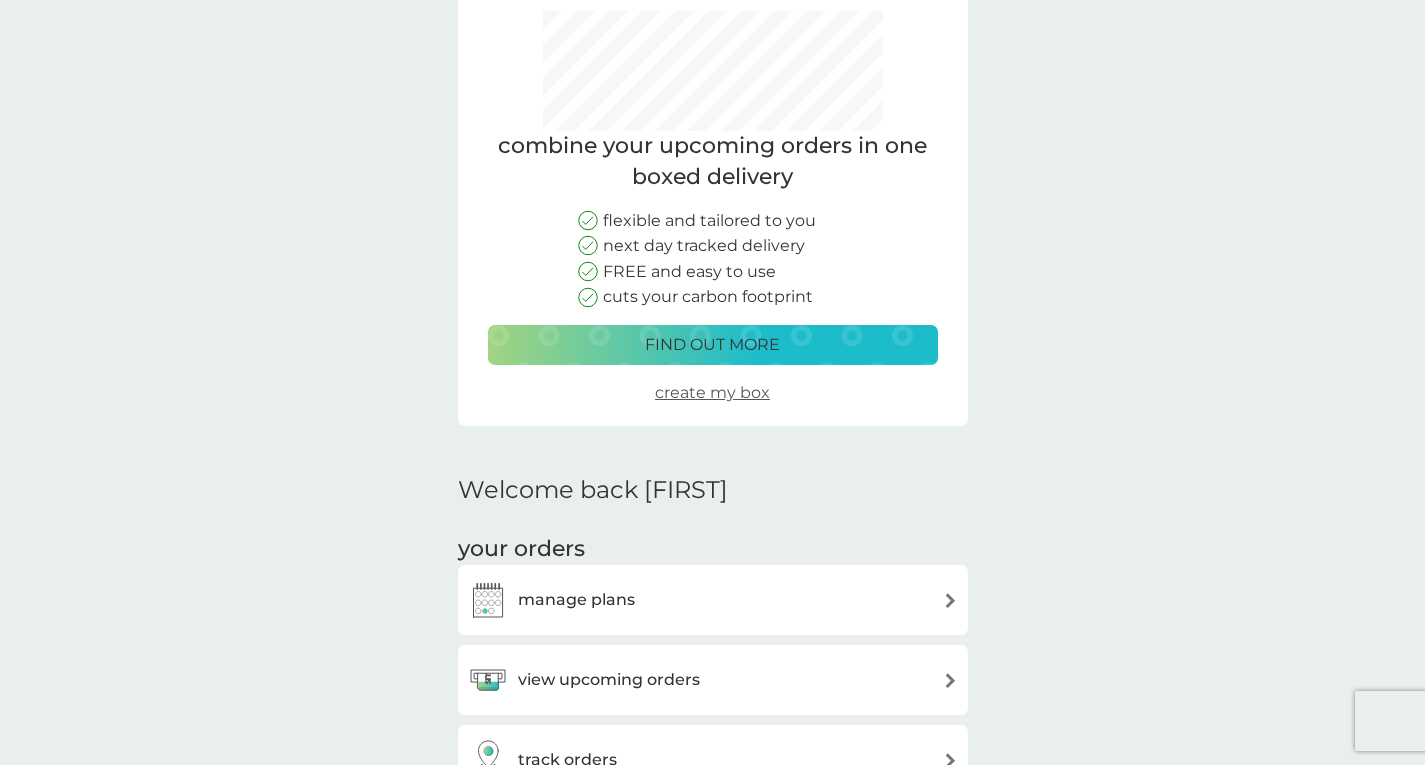 click on "manage plans" at bounding box center (576, 600) 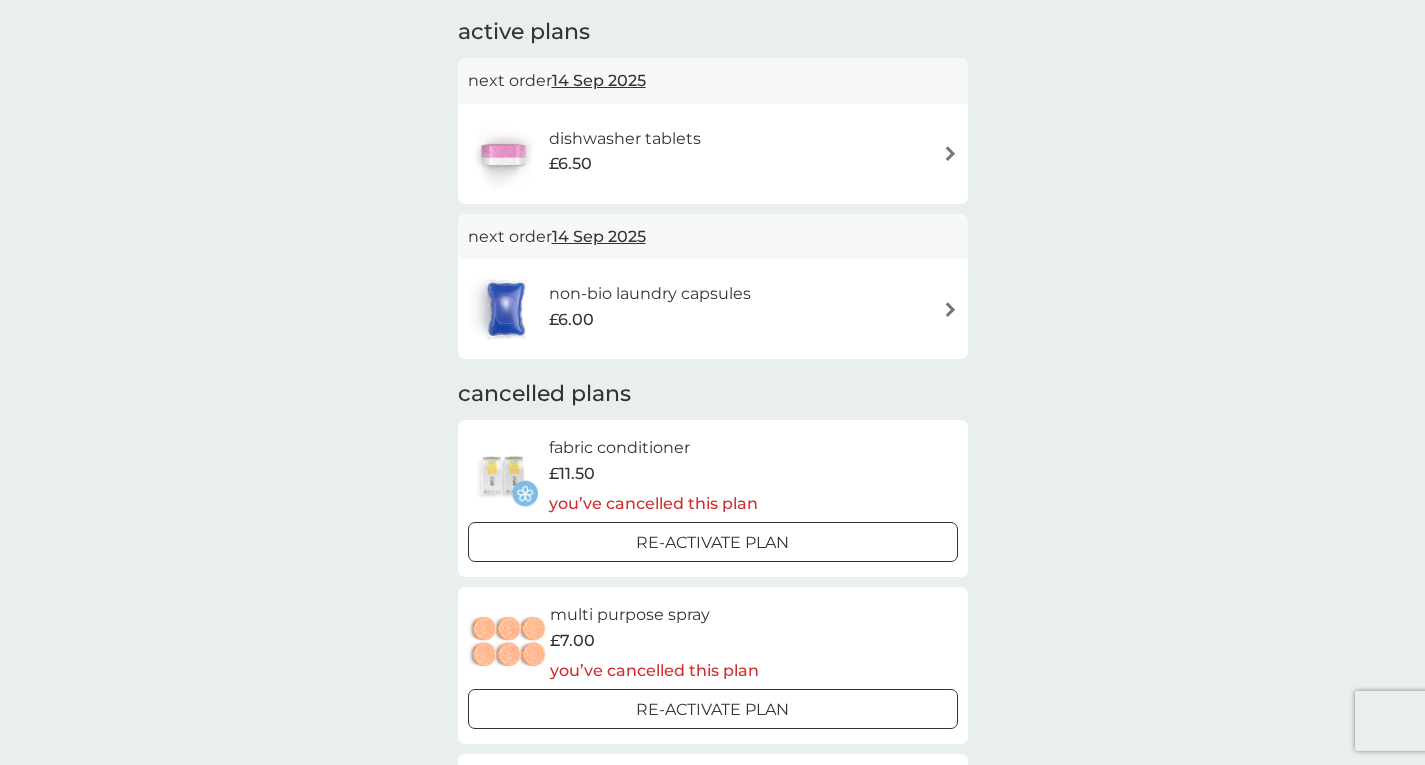 scroll, scrollTop: 0, scrollLeft: 0, axis: both 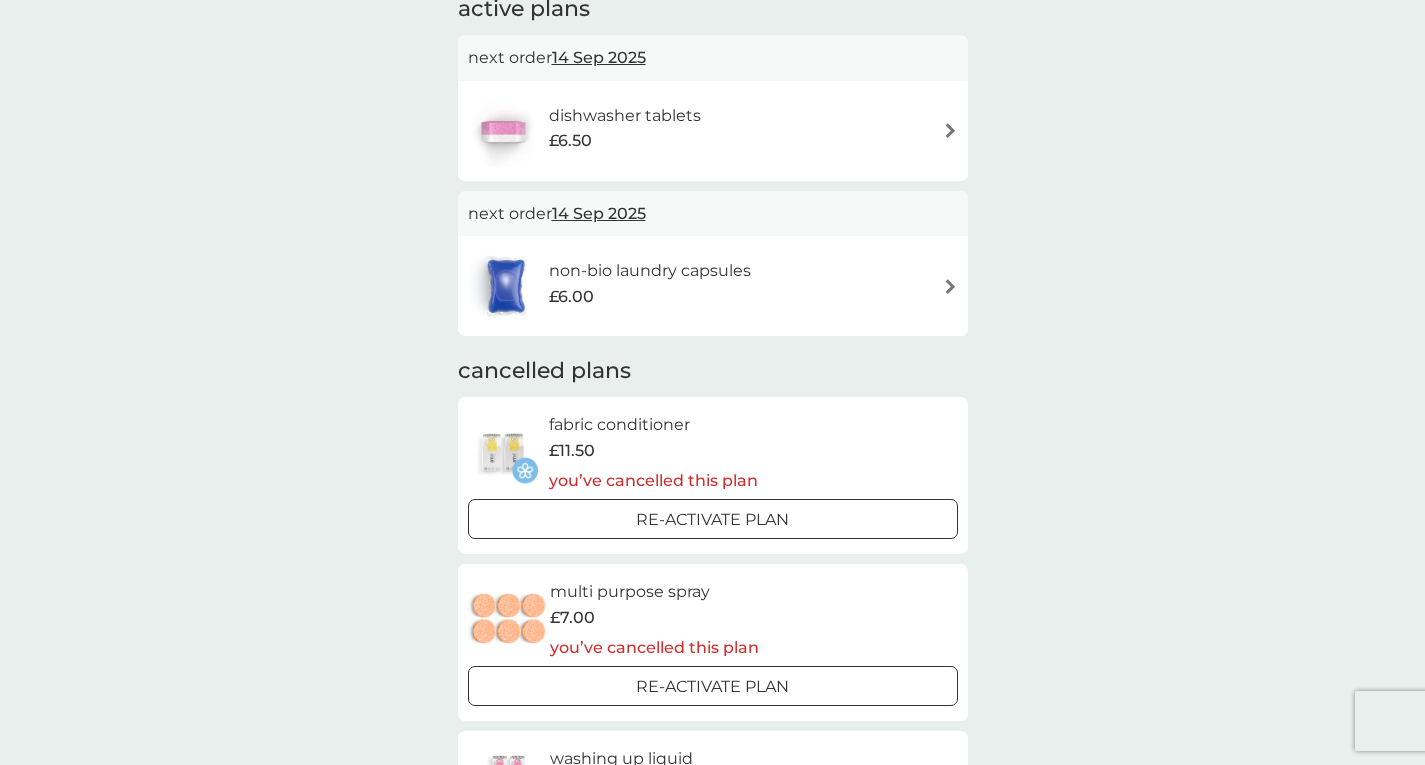 click on "non-bio laundry capsules £6.00" at bounding box center (620, 286) 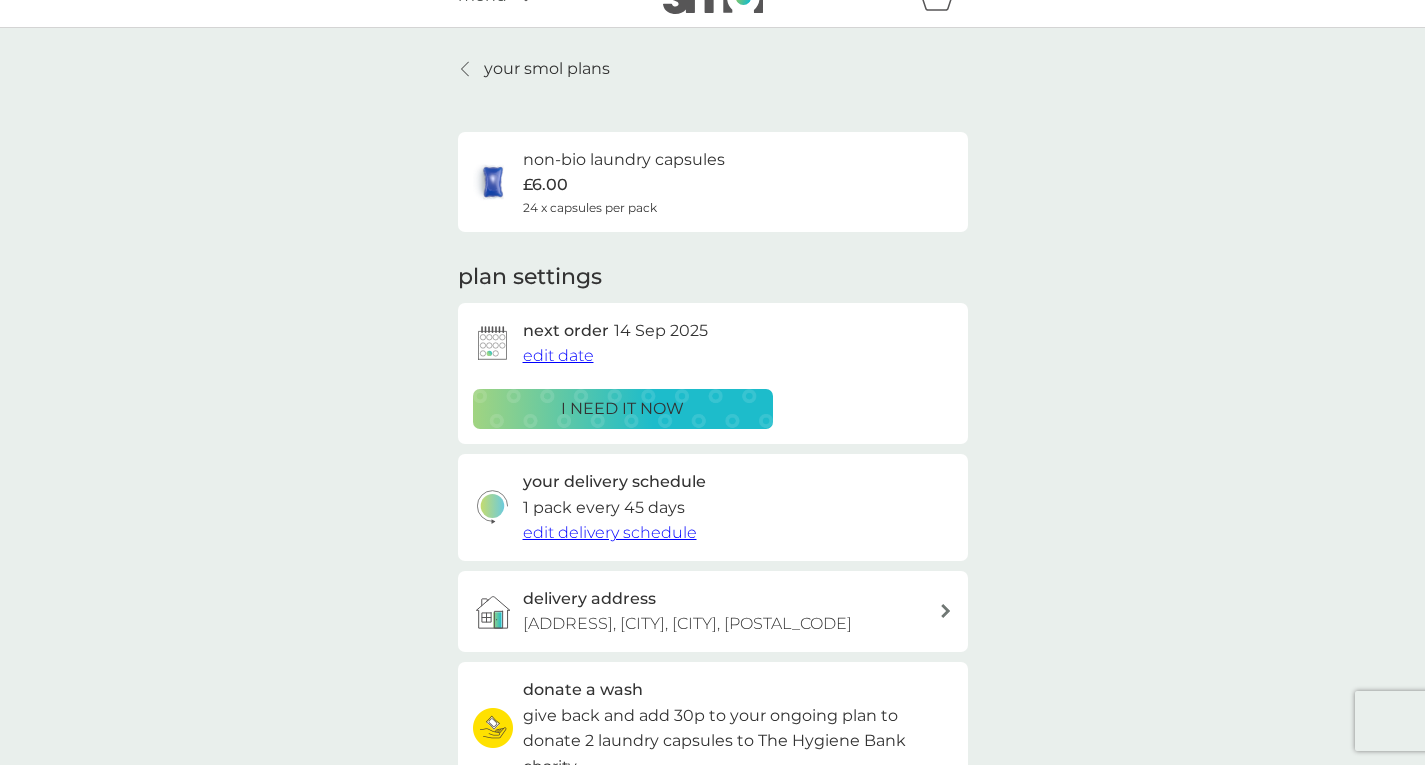 scroll, scrollTop: 0, scrollLeft: 0, axis: both 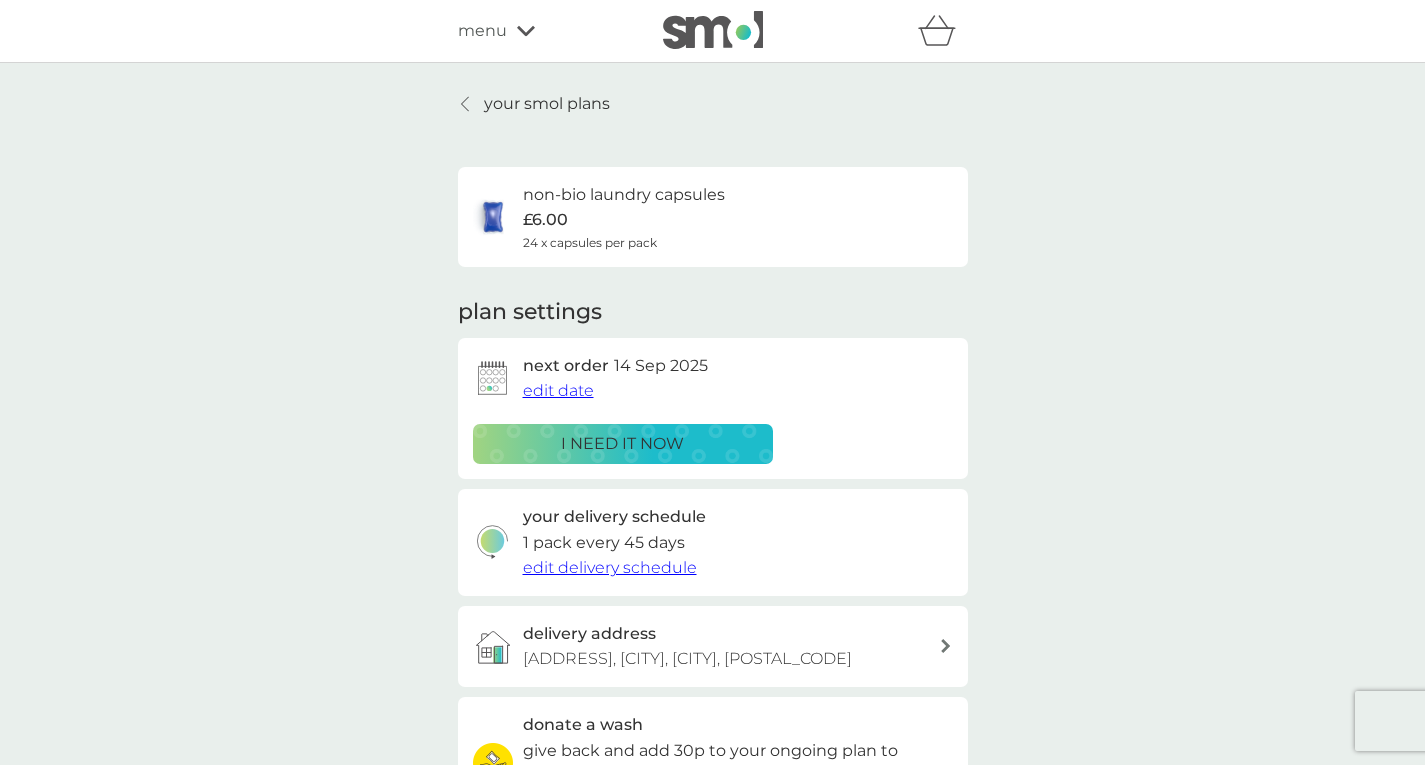 click on "menu" at bounding box center (482, 31) 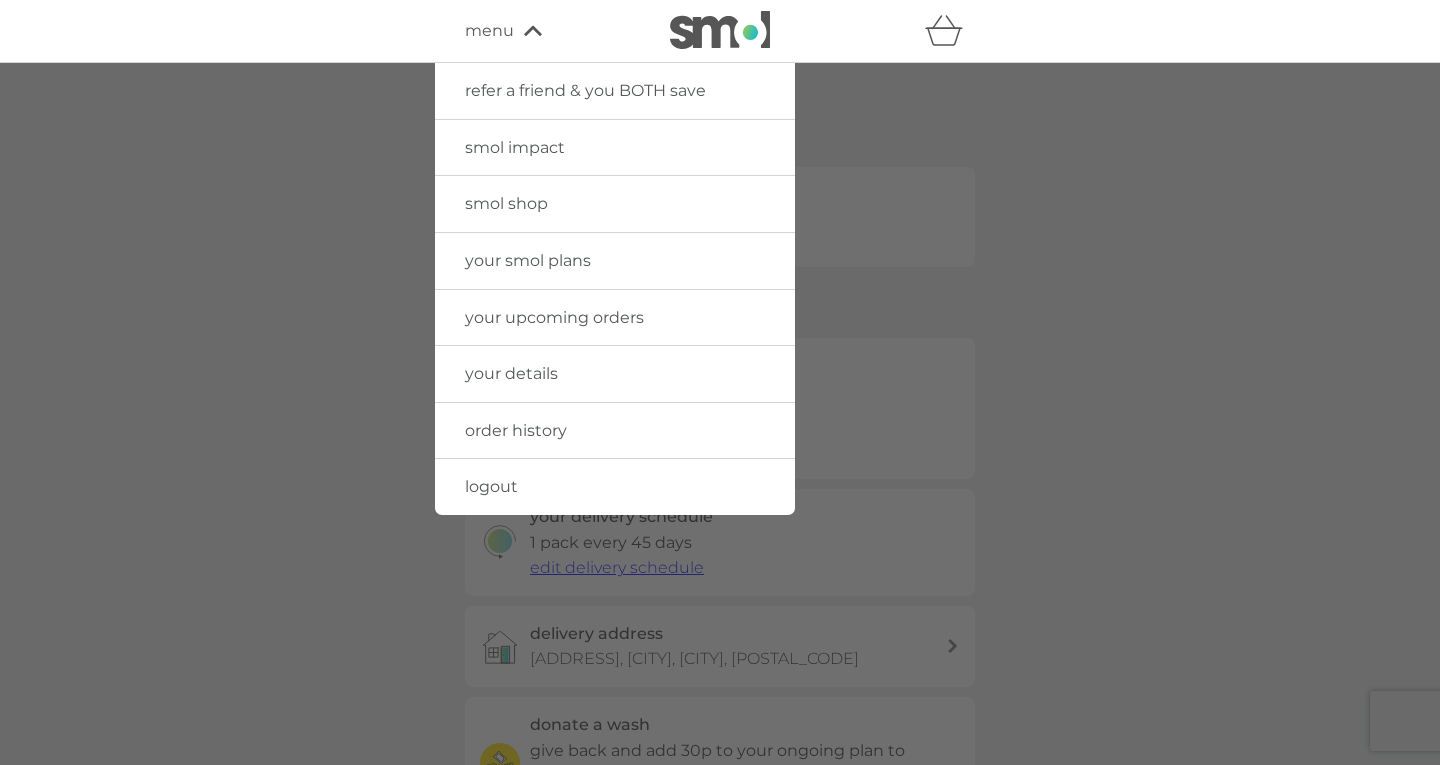 click on "your details" at bounding box center (511, 373) 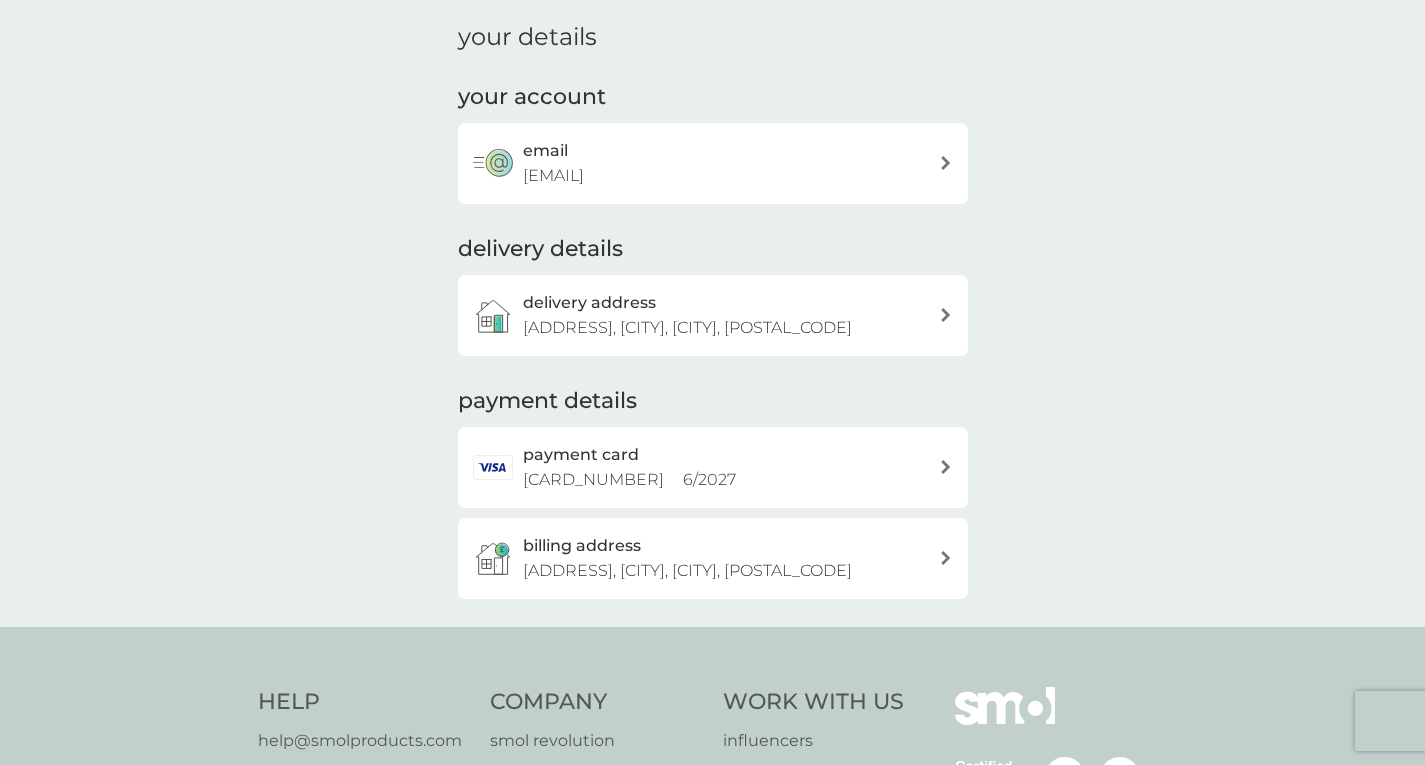 scroll, scrollTop: 100, scrollLeft: 0, axis: vertical 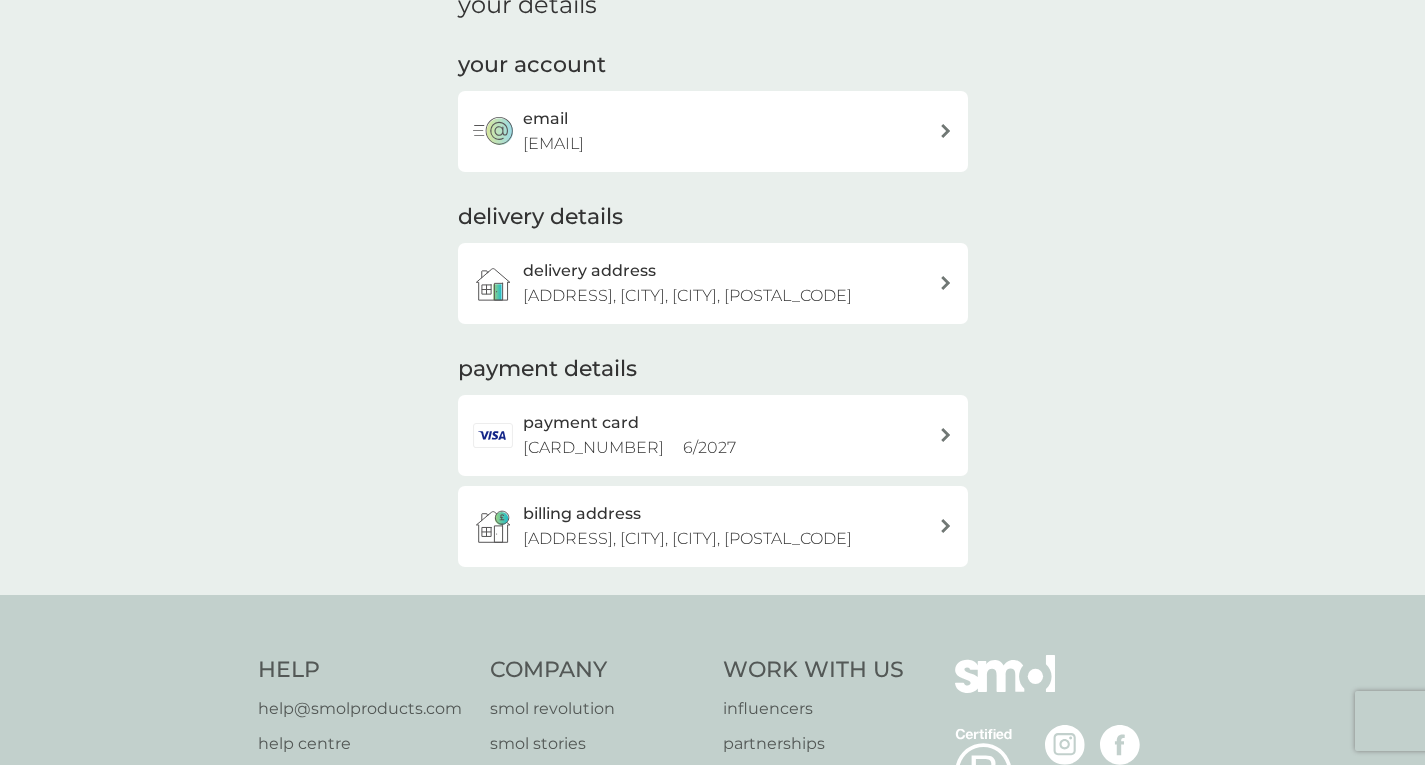 click on "payment card 1009   6 / 2027" at bounding box center [731, 435] 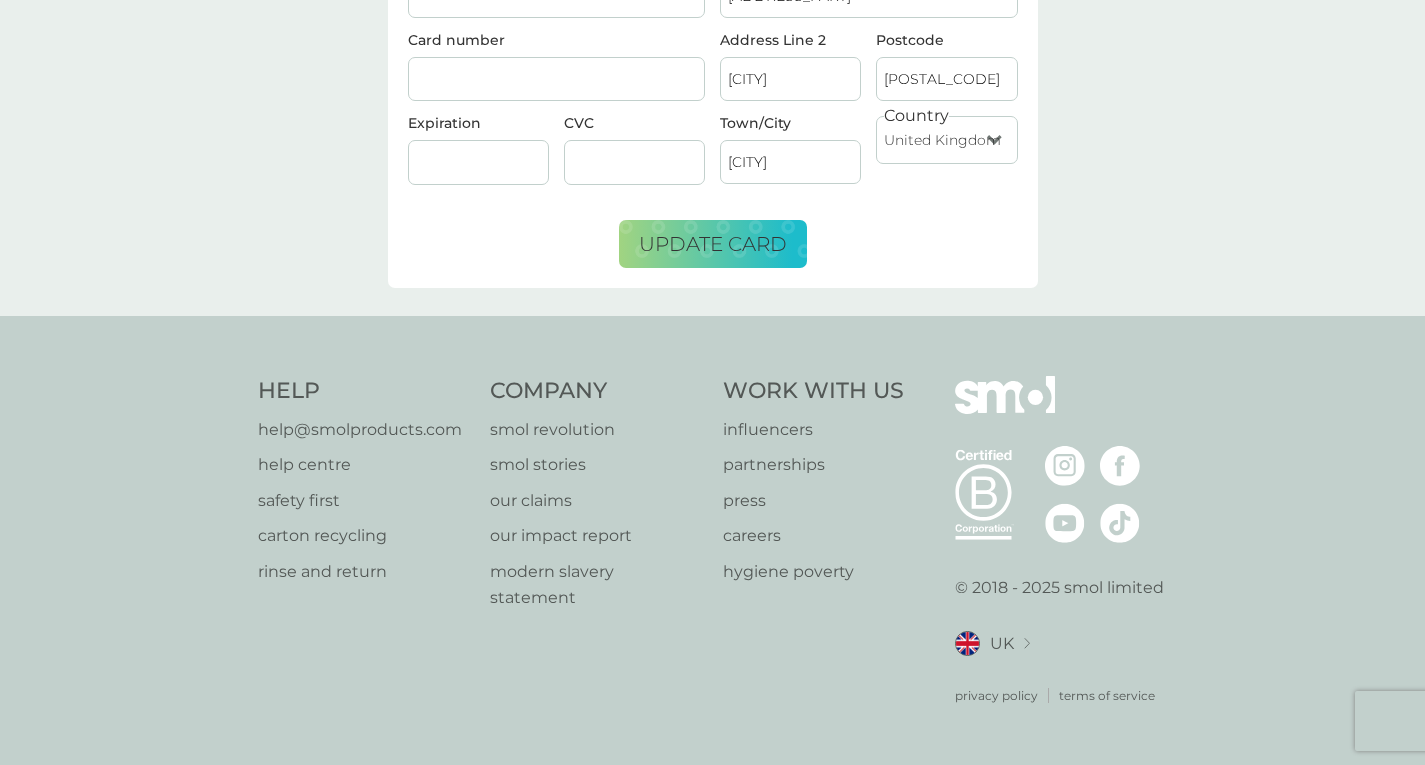 scroll, scrollTop: 111, scrollLeft: 0, axis: vertical 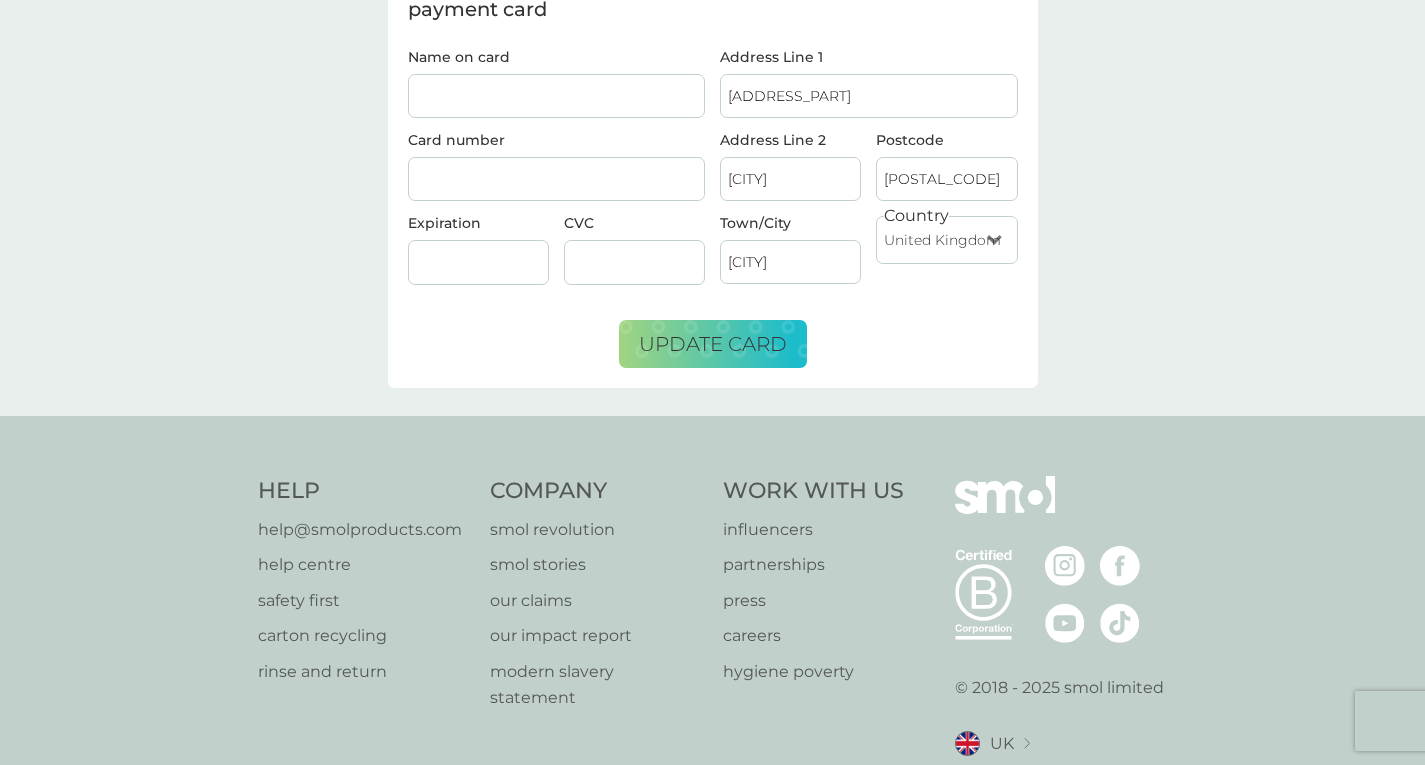 click on "Name on card" at bounding box center (557, 96) 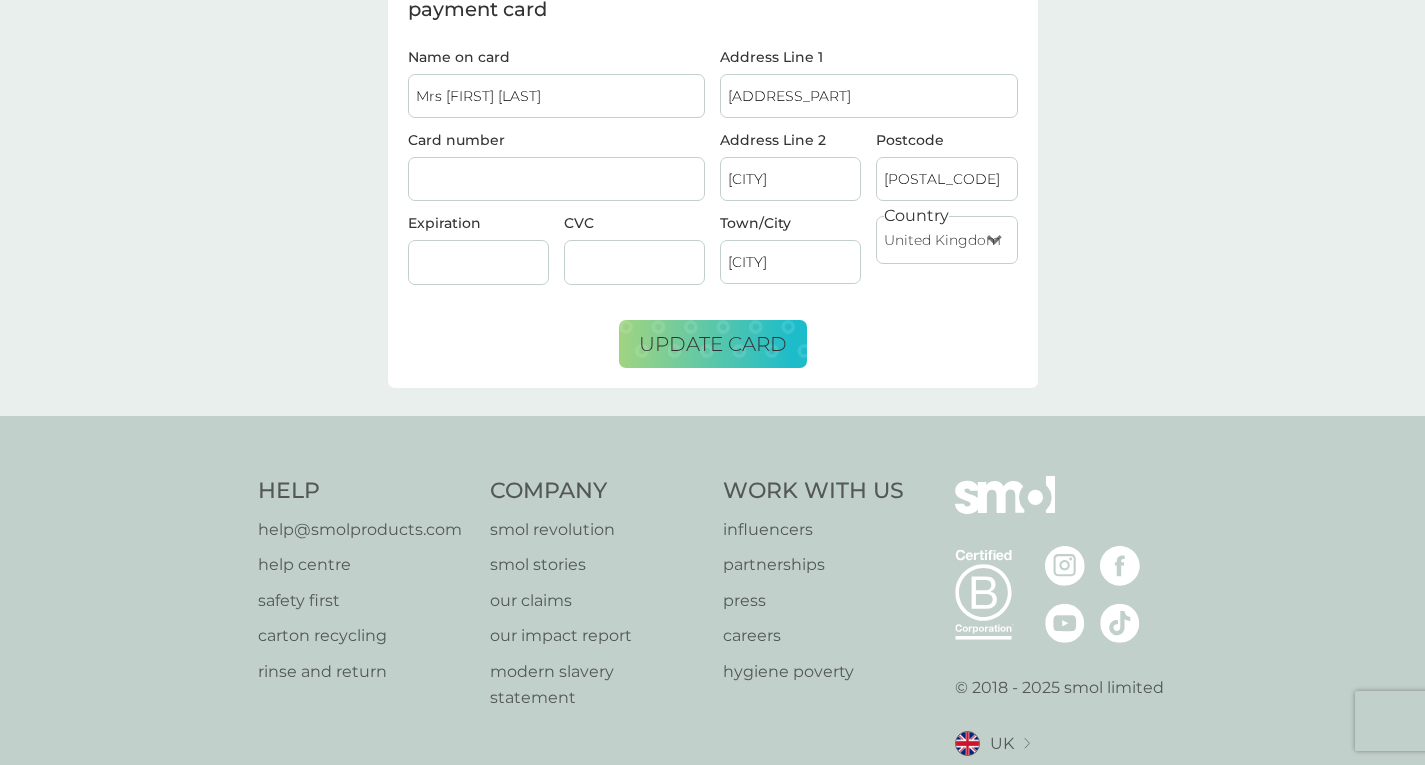 type on "Mrs P L Goodfield" 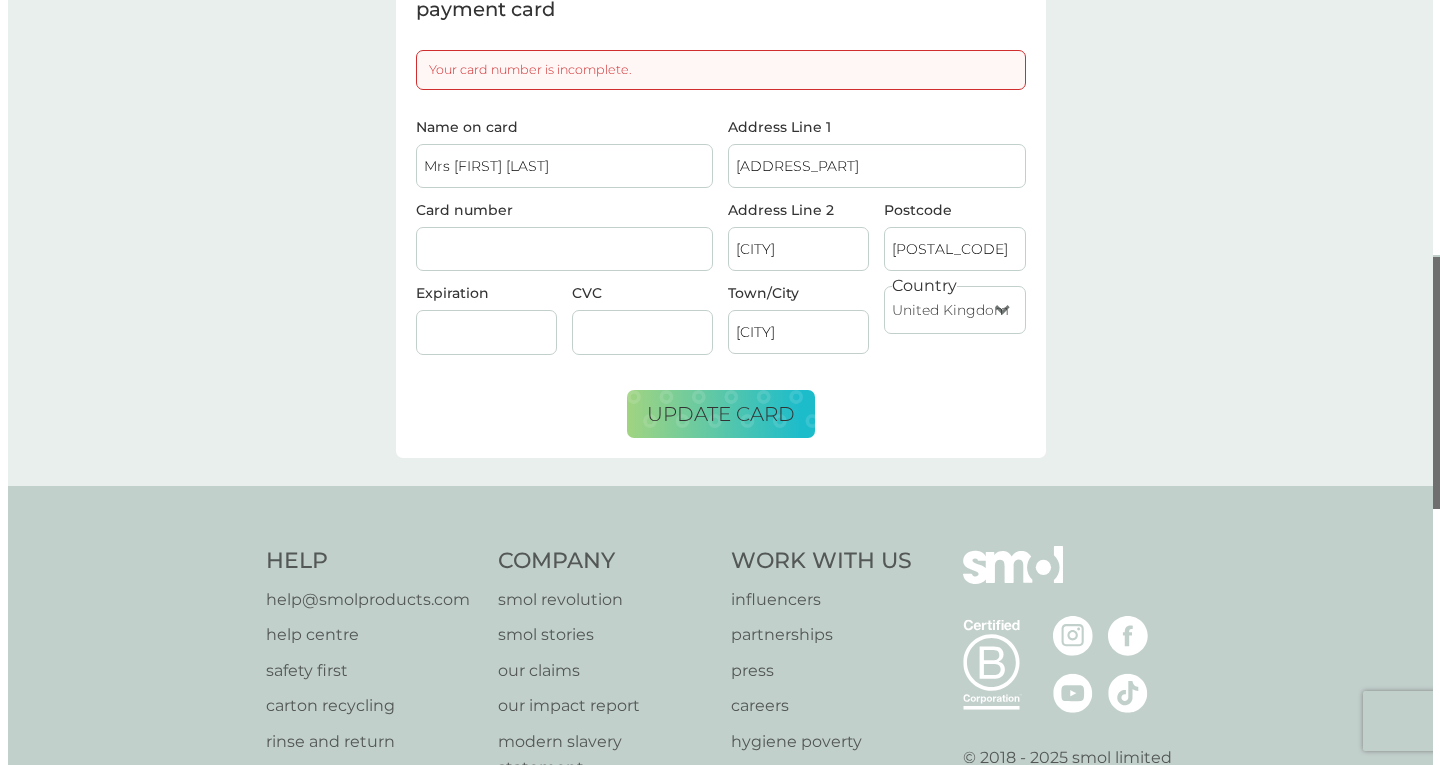 scroll, scrollTop: 0, scrollLeft: 0, axis: both 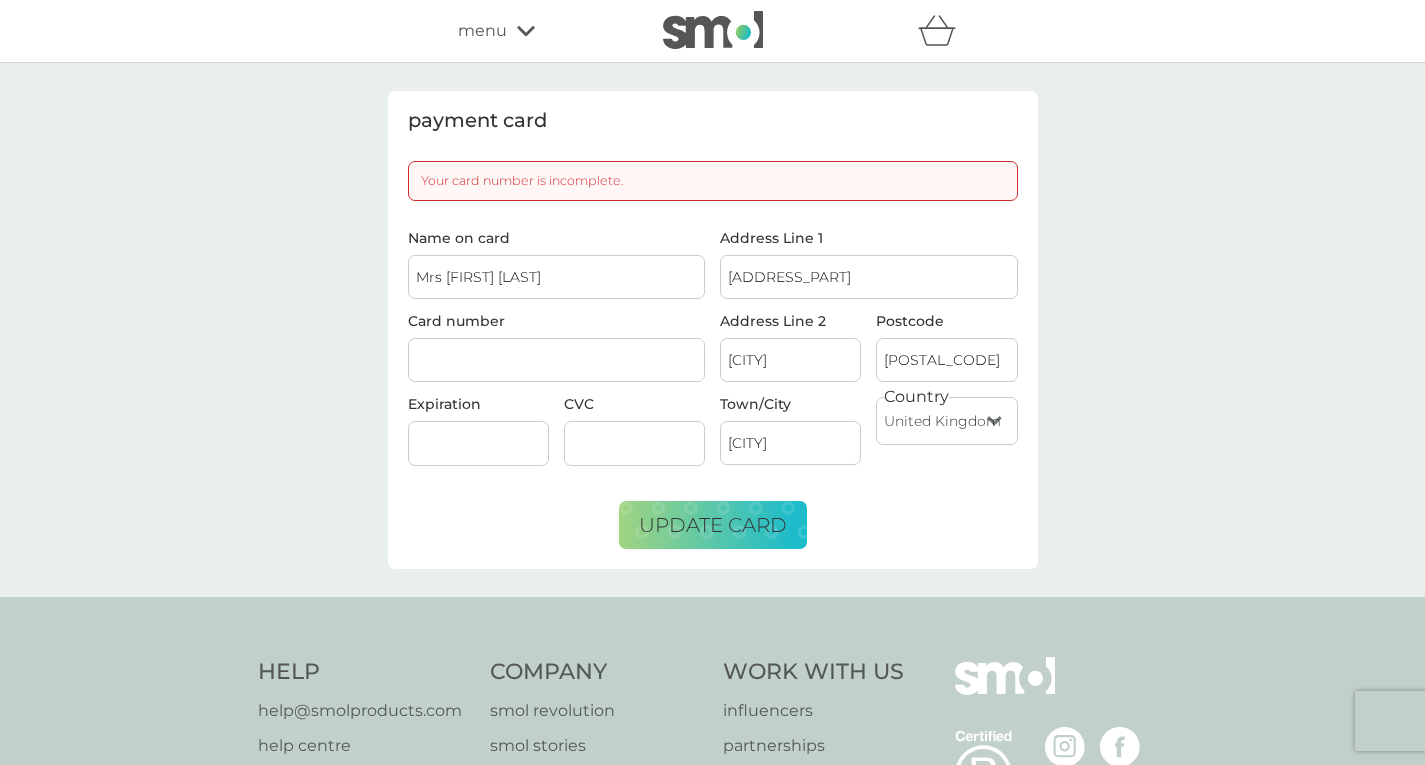 click on "Name on card Mrs P L Goodfield Card number Expiration CVC" at bounding box center [556, 356] 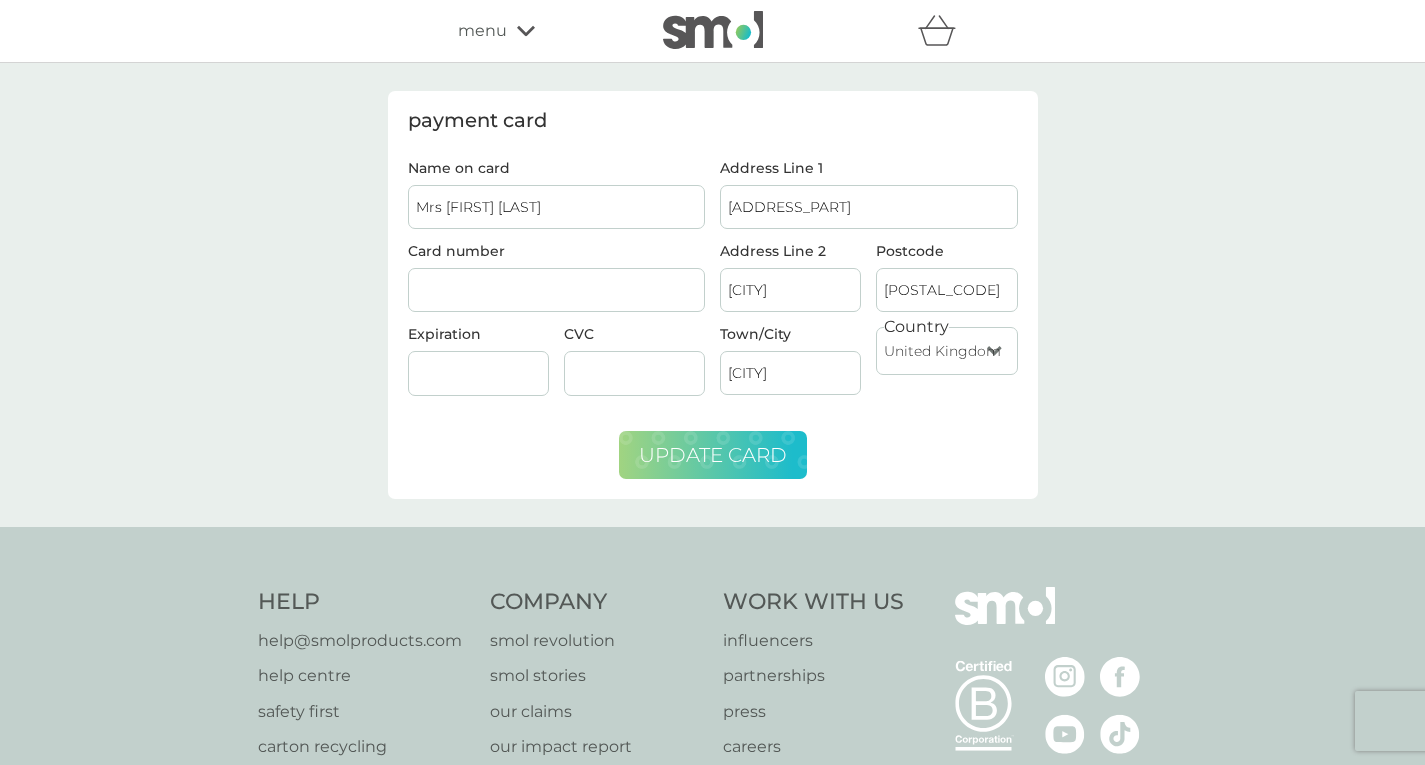 click on "update card" at bounding box center (713, 455) 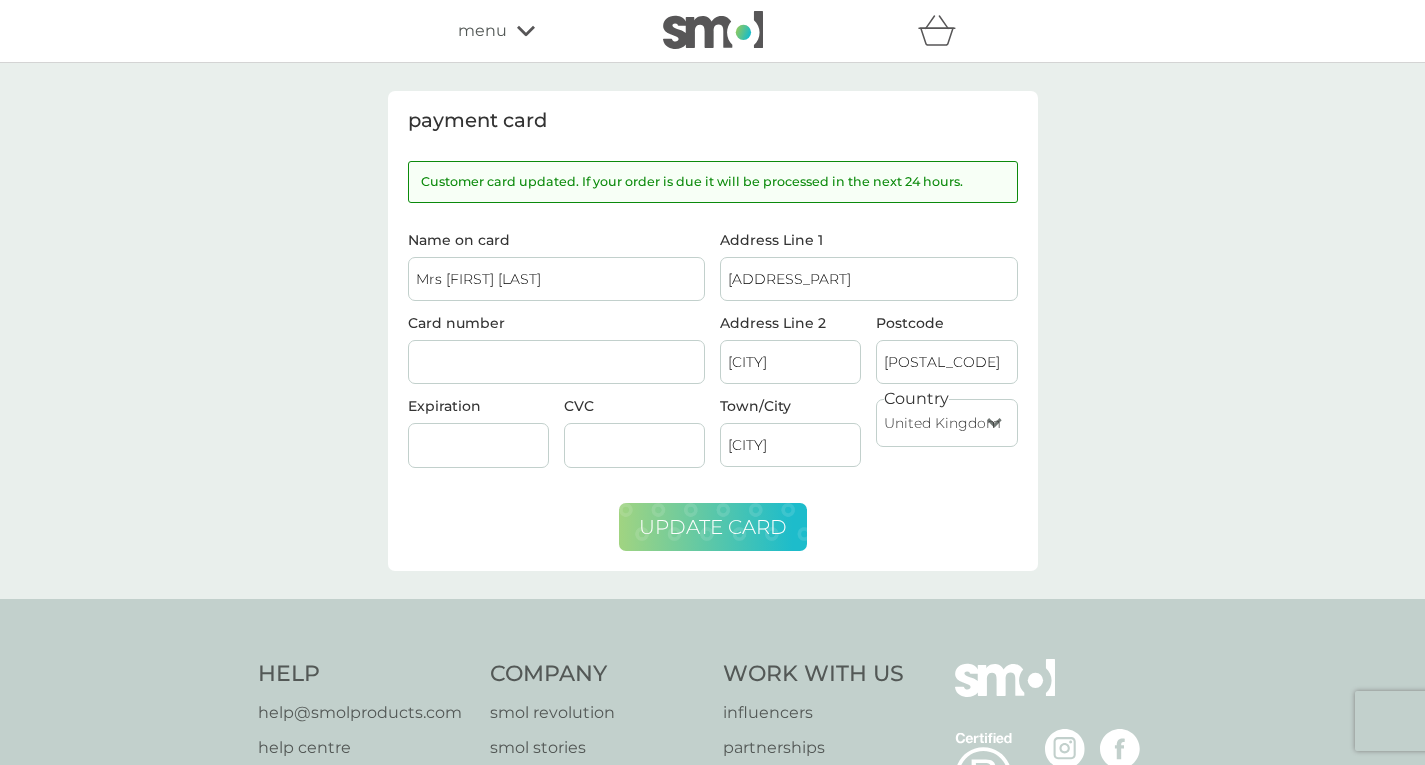 click on "menu" at bounding box center (482, 31) 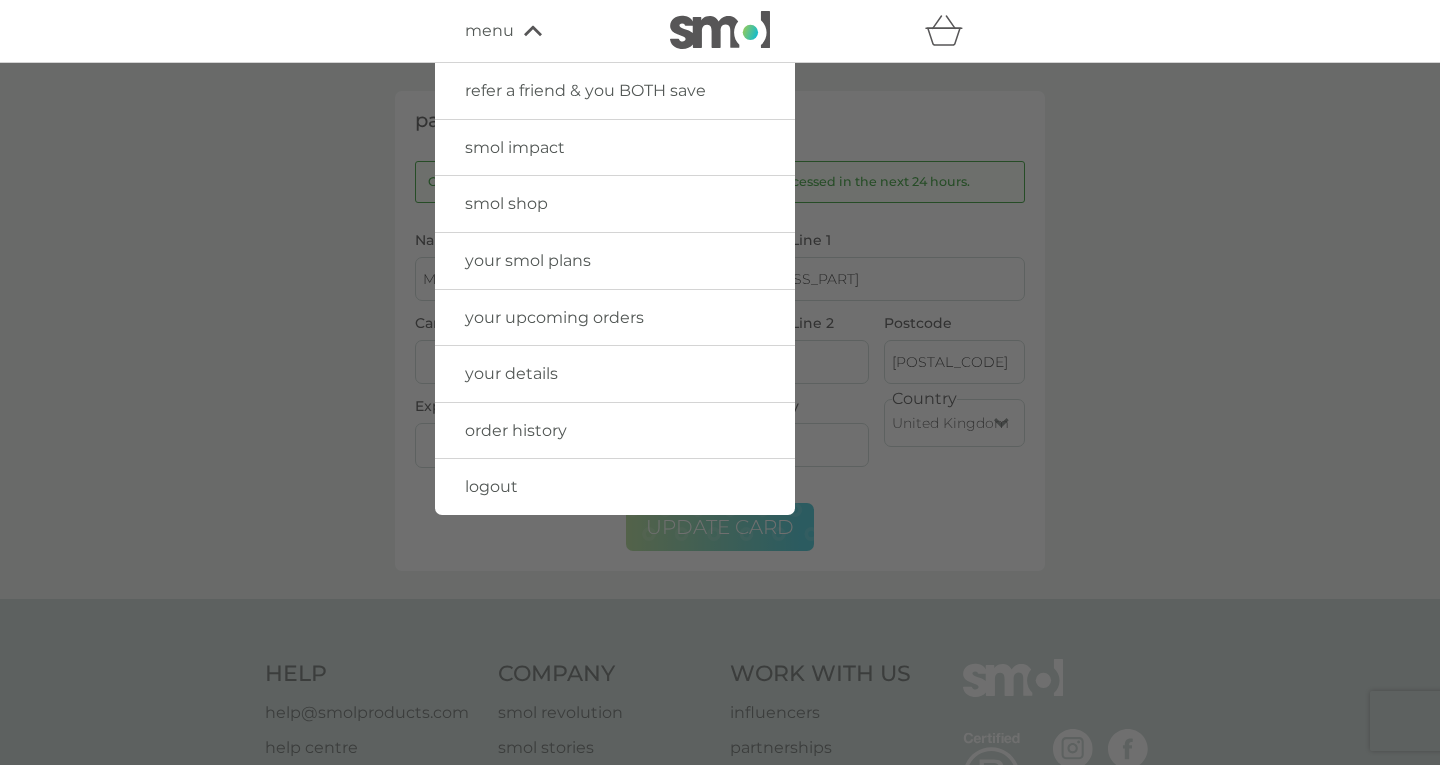 click on "logout" at bounding box center (615, 487) 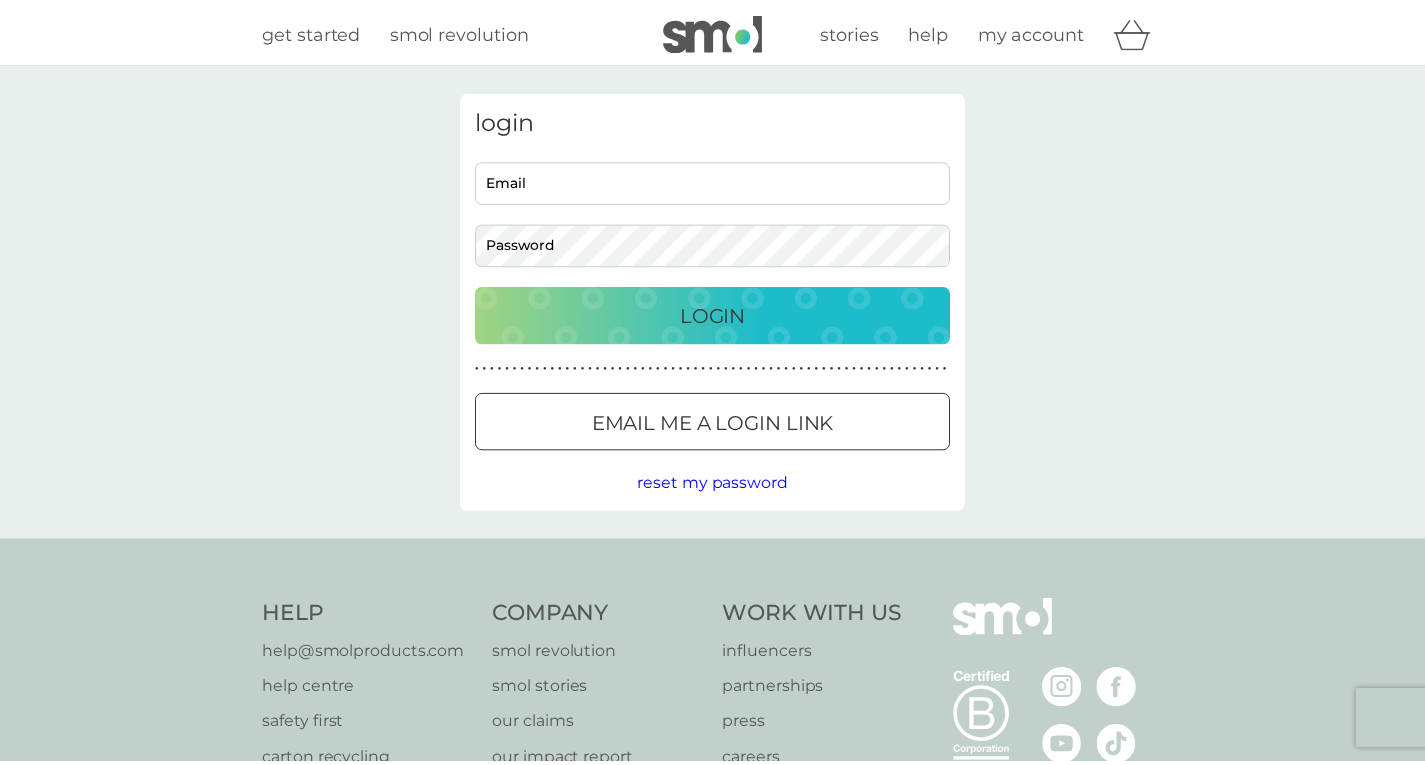 scroll, scrollTop: 0, scrollLeft: 0, axis: both 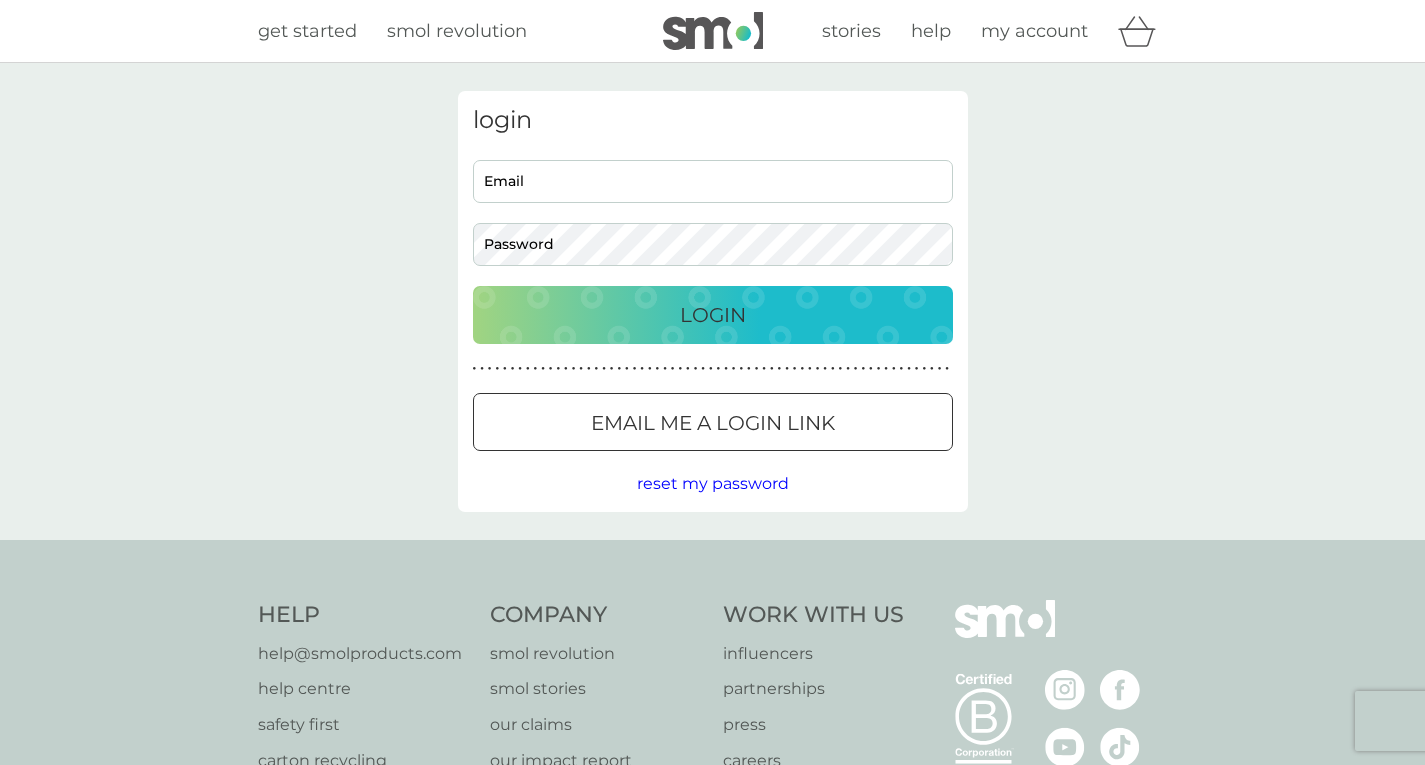 drag, startPoint x: 548, startPoint y: 172, endPoint x: 550, endPoint y: 192, distance: 20.09975 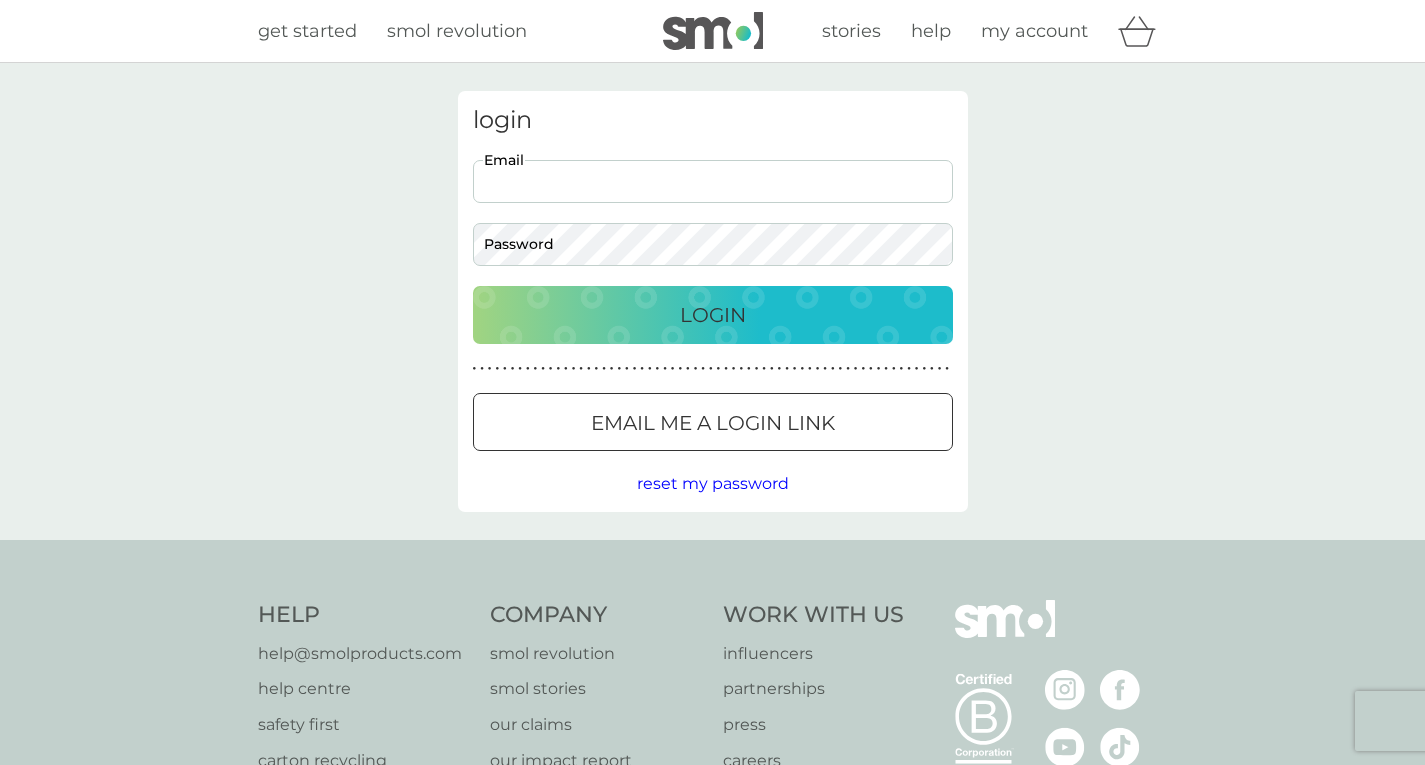type on "[EMAIL]" 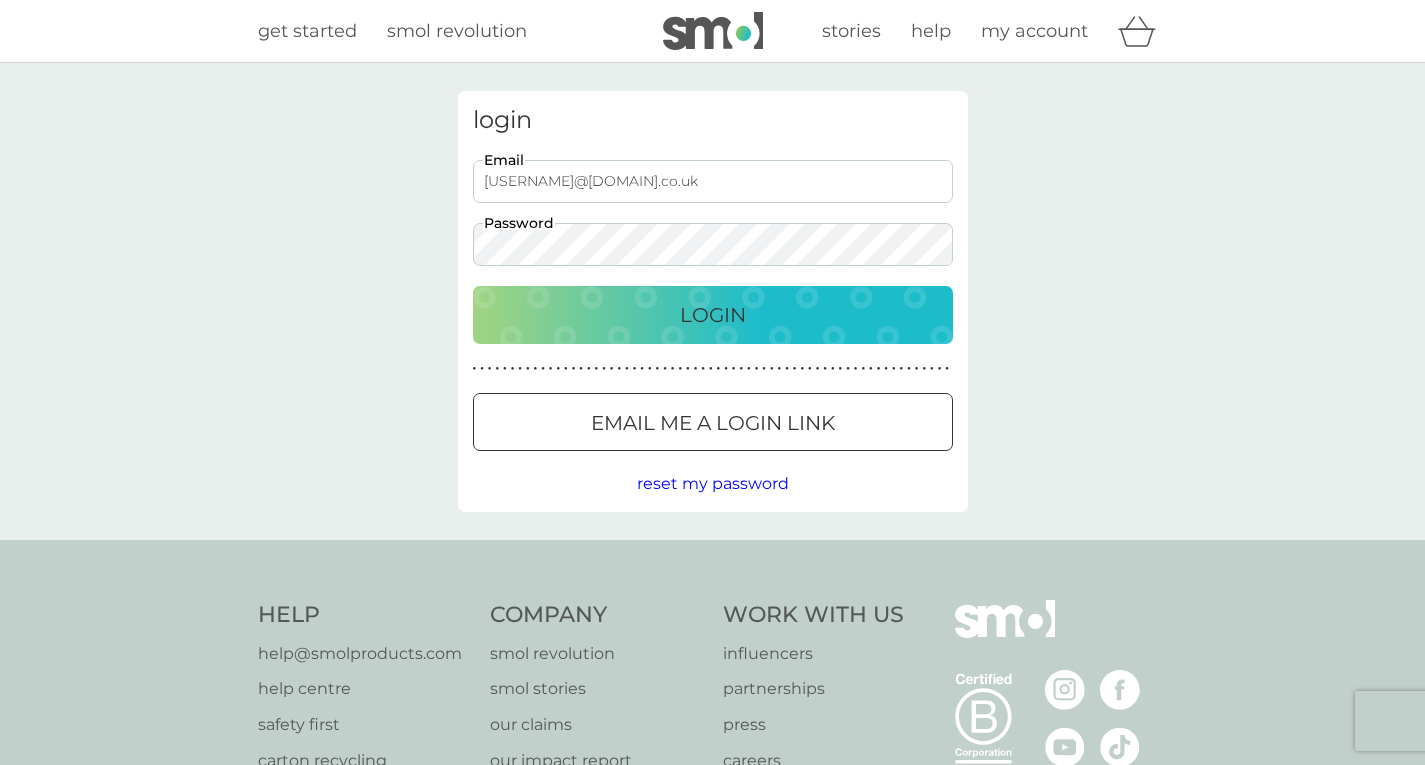 click on "Login" at bounding box center (713, 315) 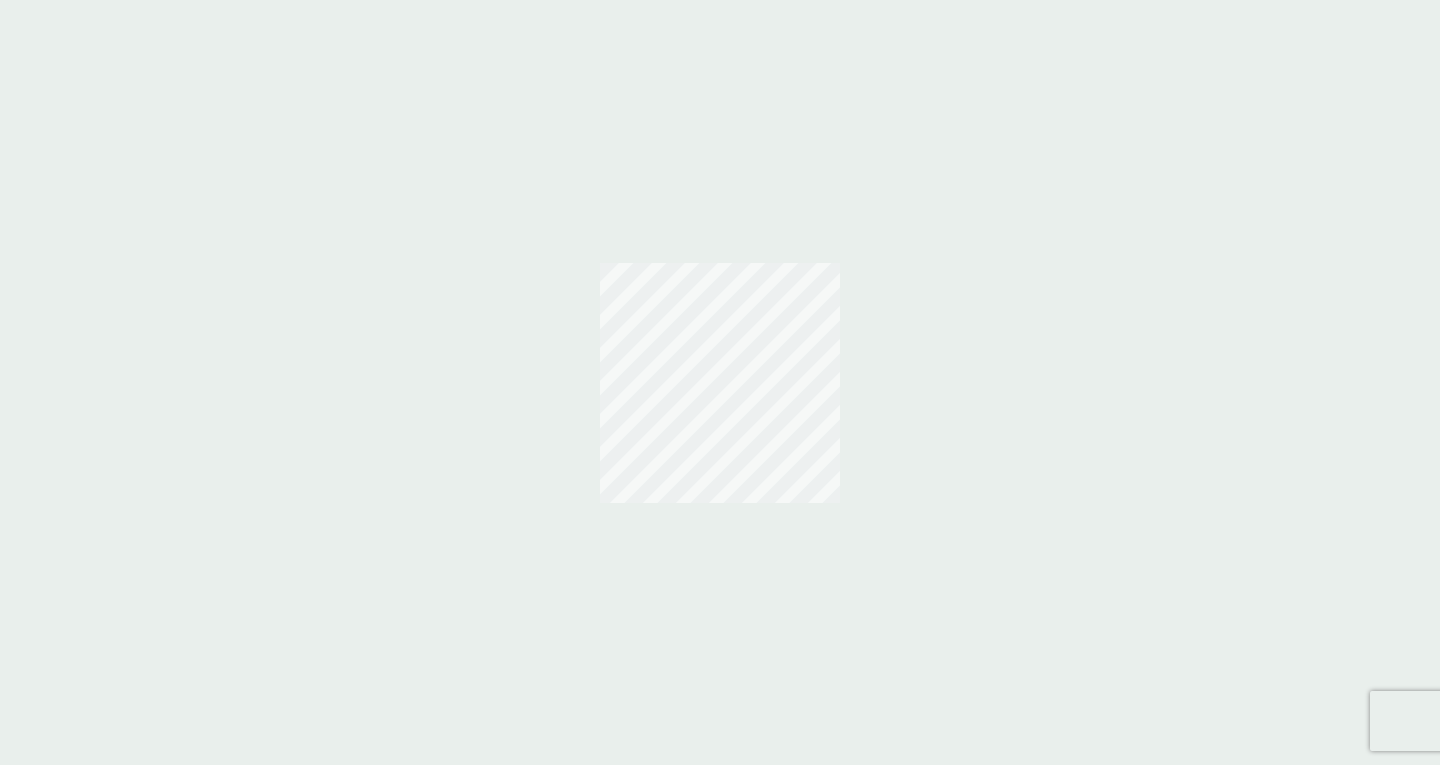 scroll, scrollTop: 0, scrollLeft: 0, axis: both 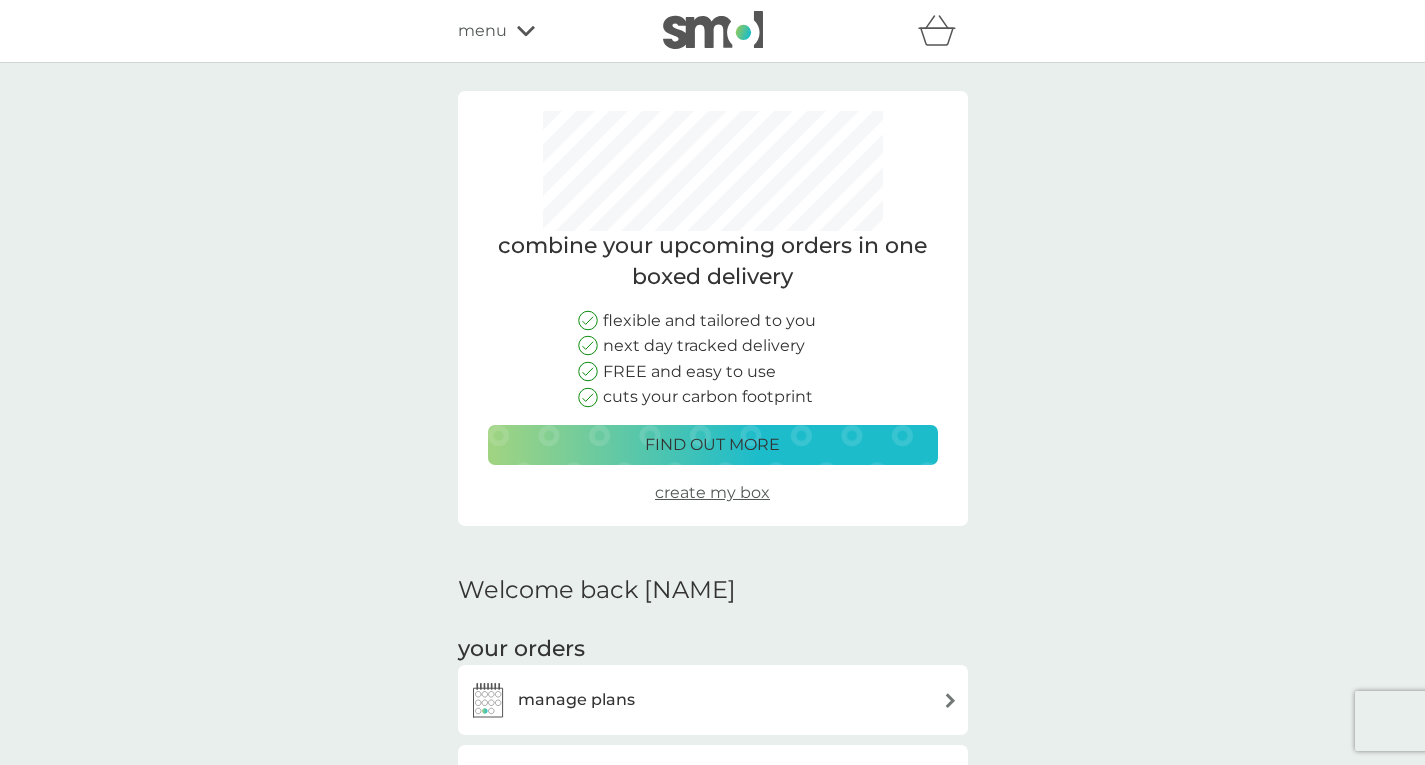 click on "menu" at bounding box center [482, 31] 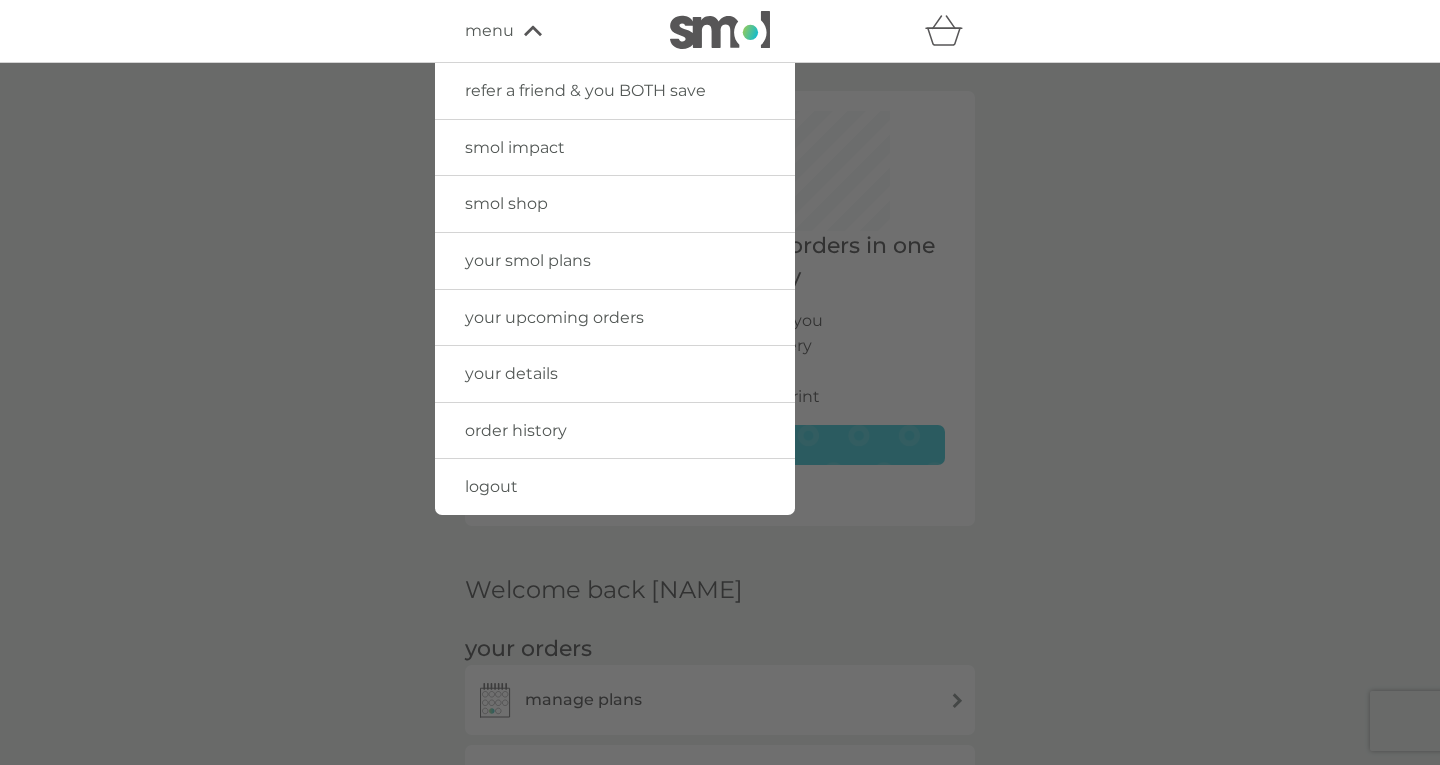 click on "order history" at bounding box center (516, 430) 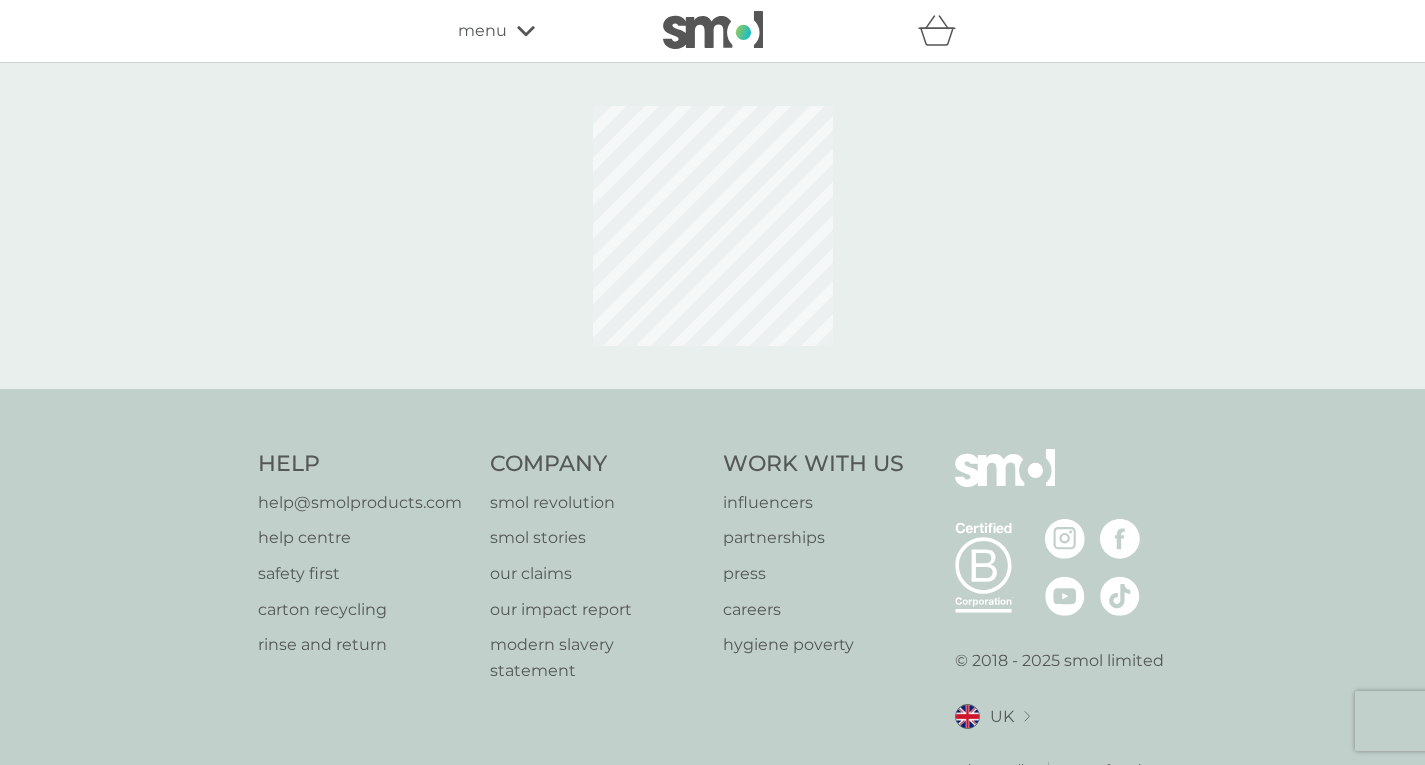 click on "refer a friend & you BOTH save smol impact smol shop your smol plans your upcoming orders your details order history logout menu" at bounding box center (713, 31) 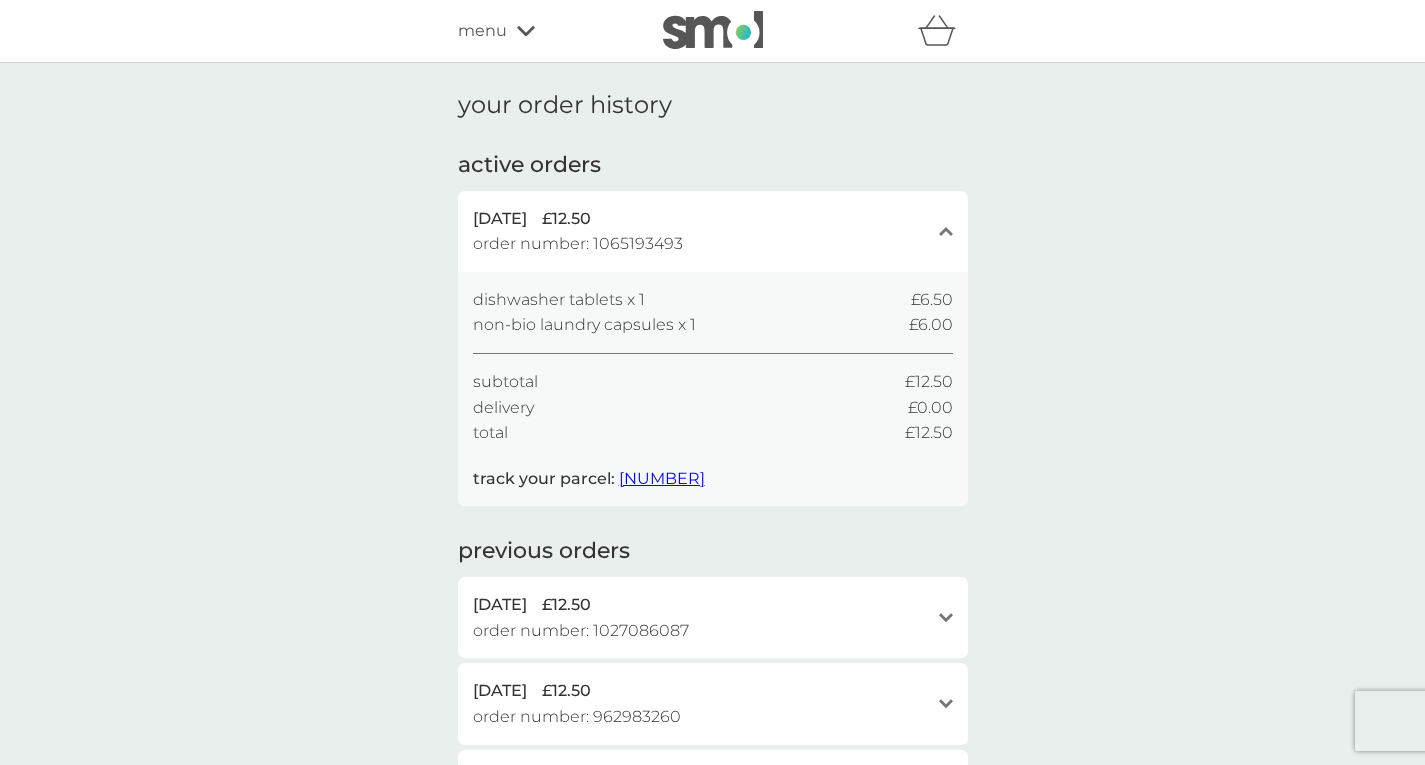 click on "menu" at bounding box center [482, 31] 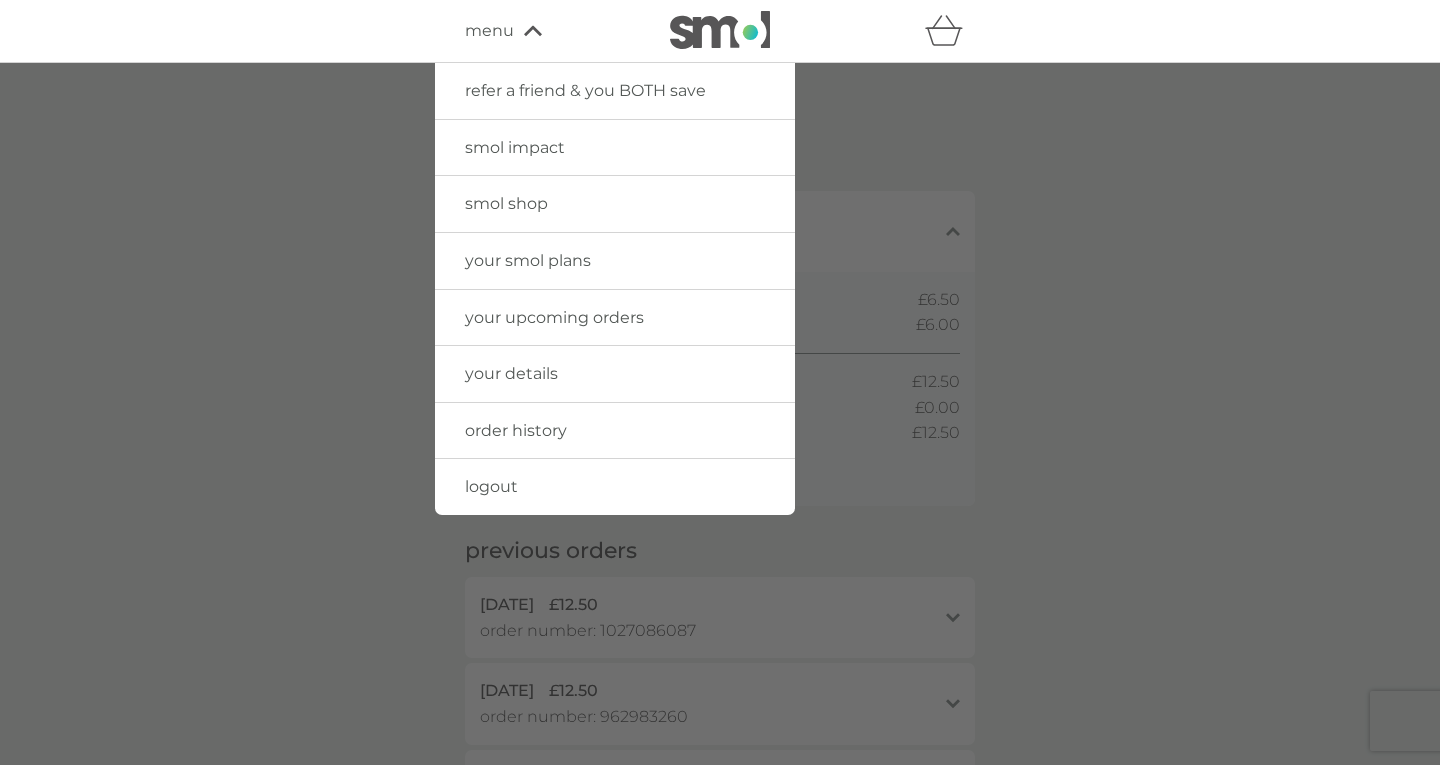 click on "your details" at bounding box center (511, 373) 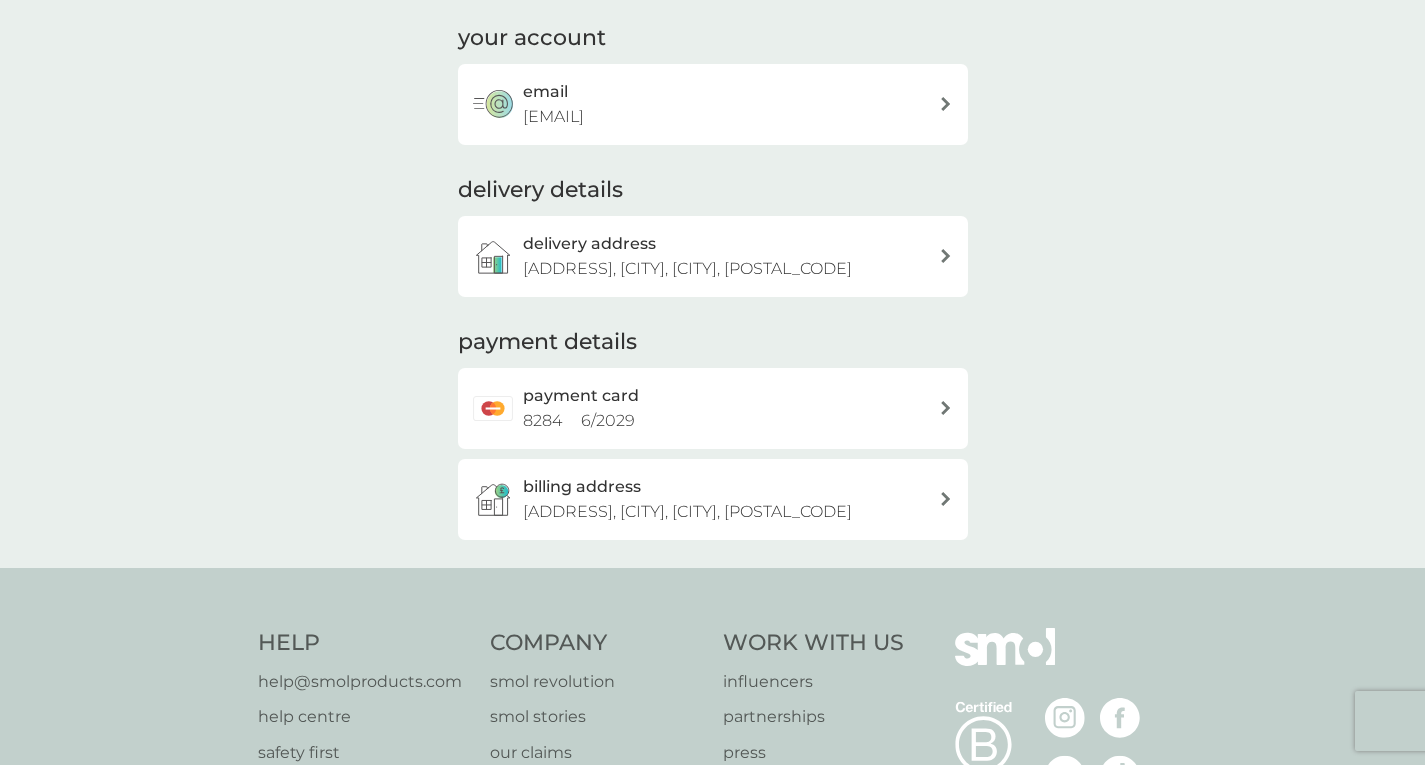 scroll, scrollTop: 300, scrollLeft: 0, axis: vertical 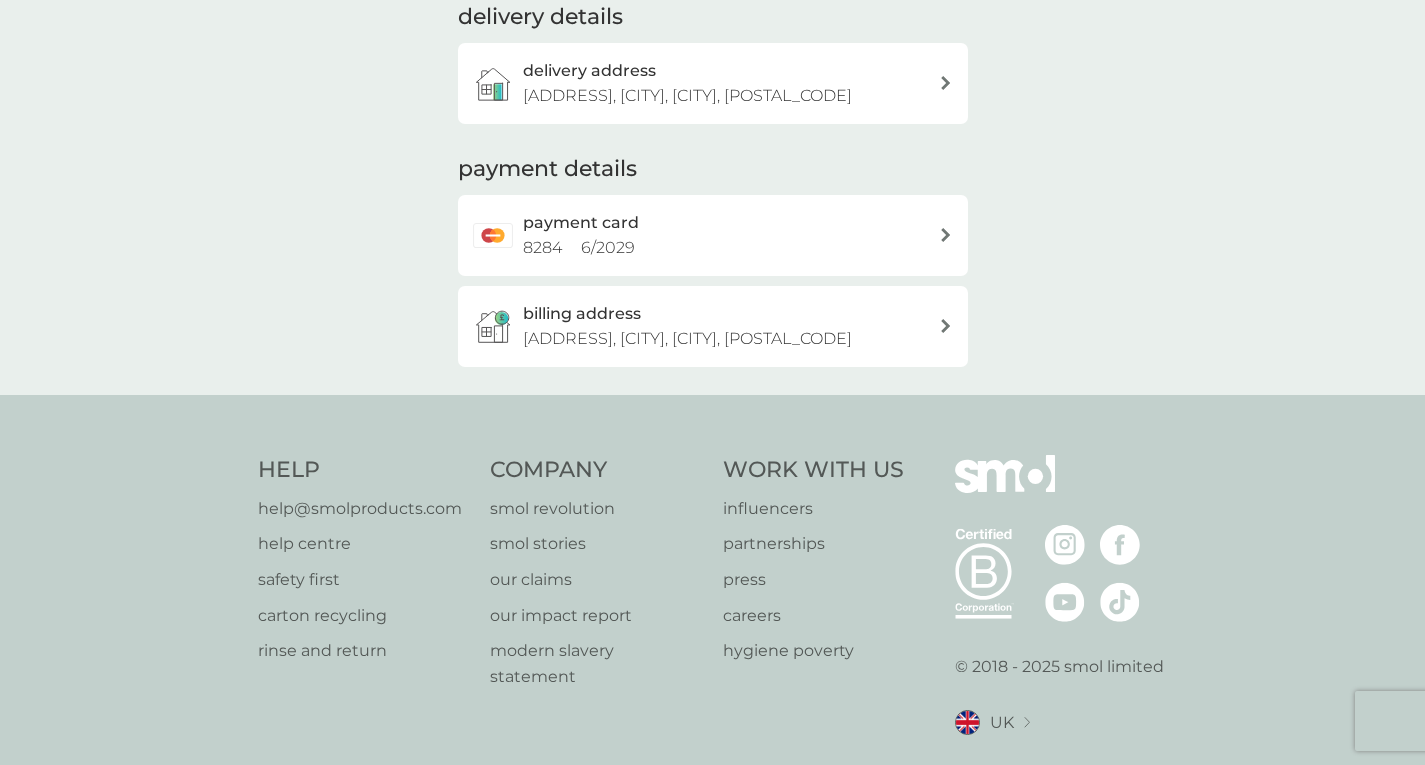 click on "payment card [CARD_NUMBER] / [EXP_DATE]" at bounding box center (731, 235) 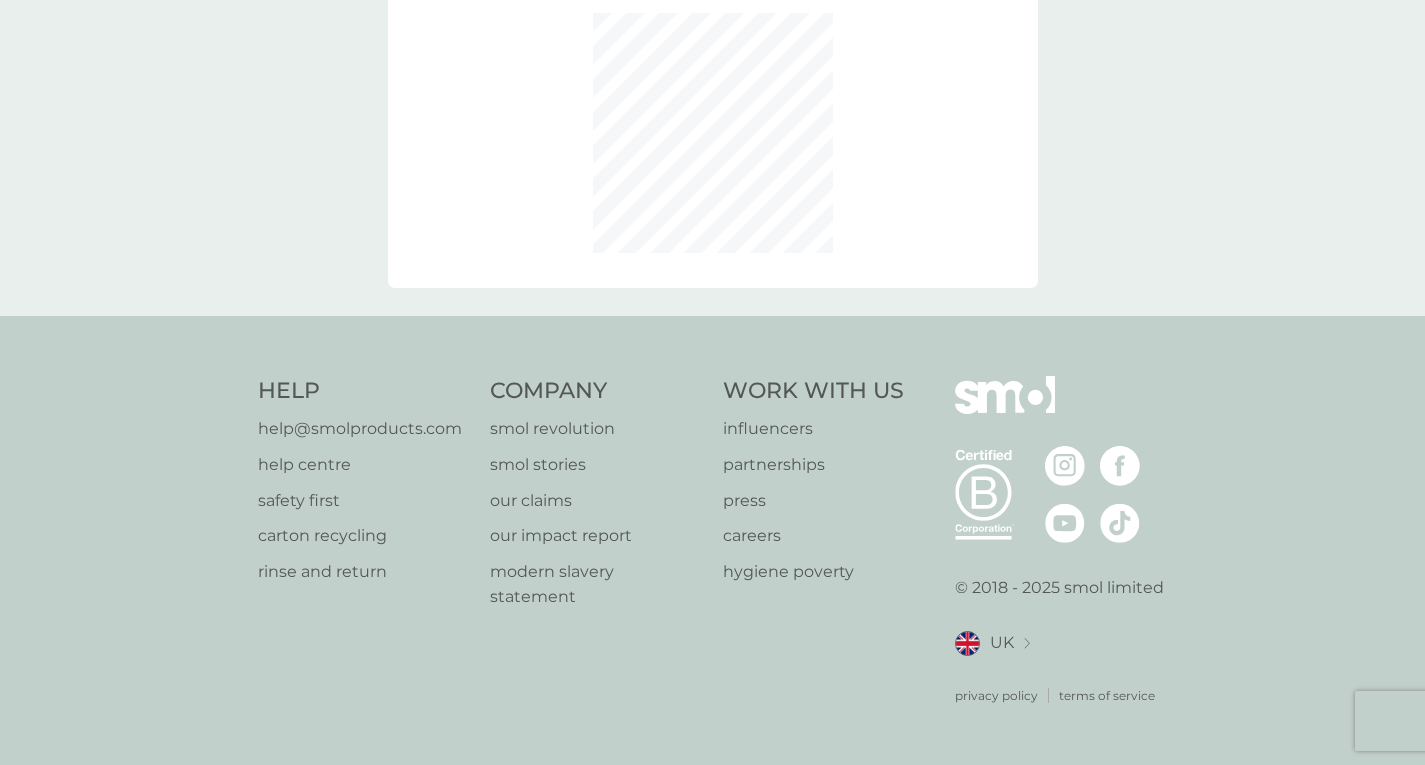 scroll, scrollTop: 0, scrollLeft: 0, axis: both 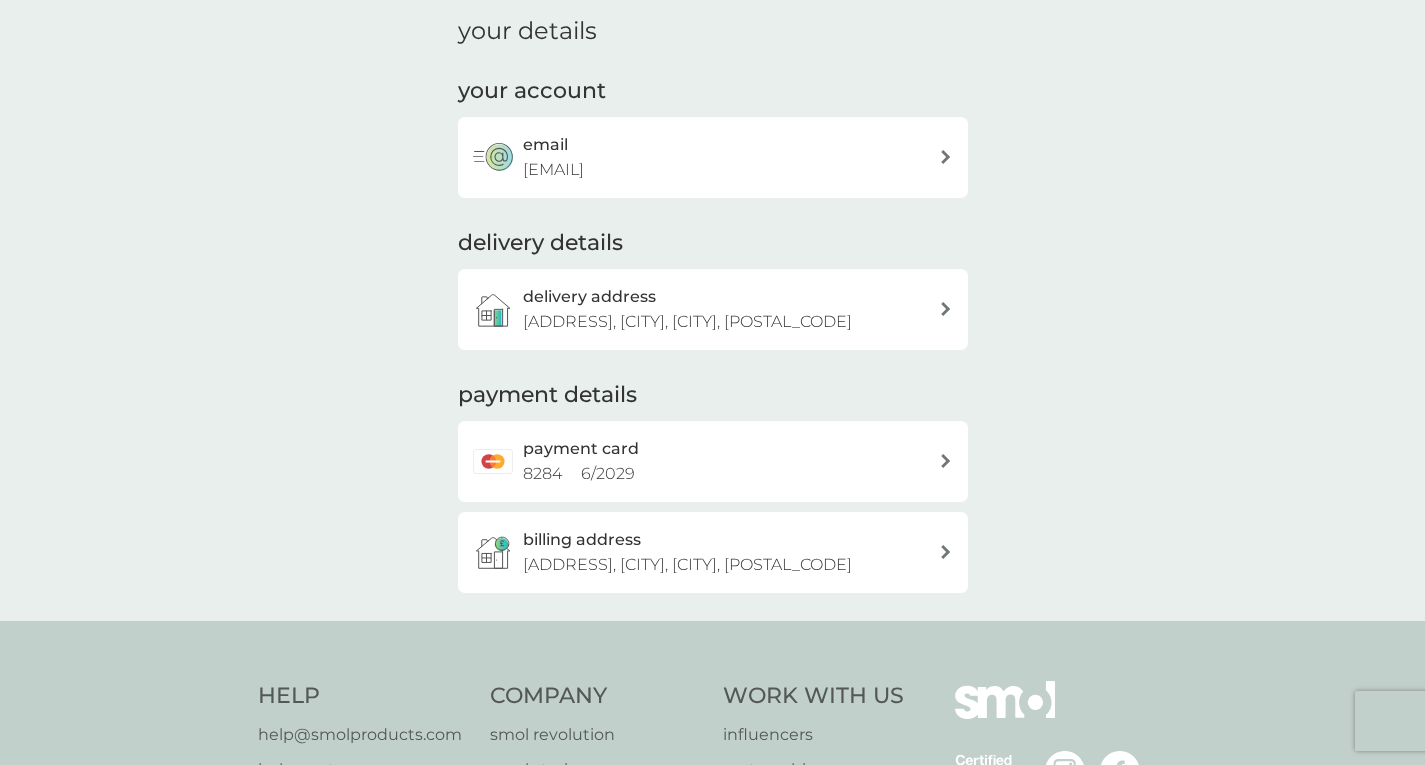click on "email [EMAIL]" at bounding box center (713, 157) 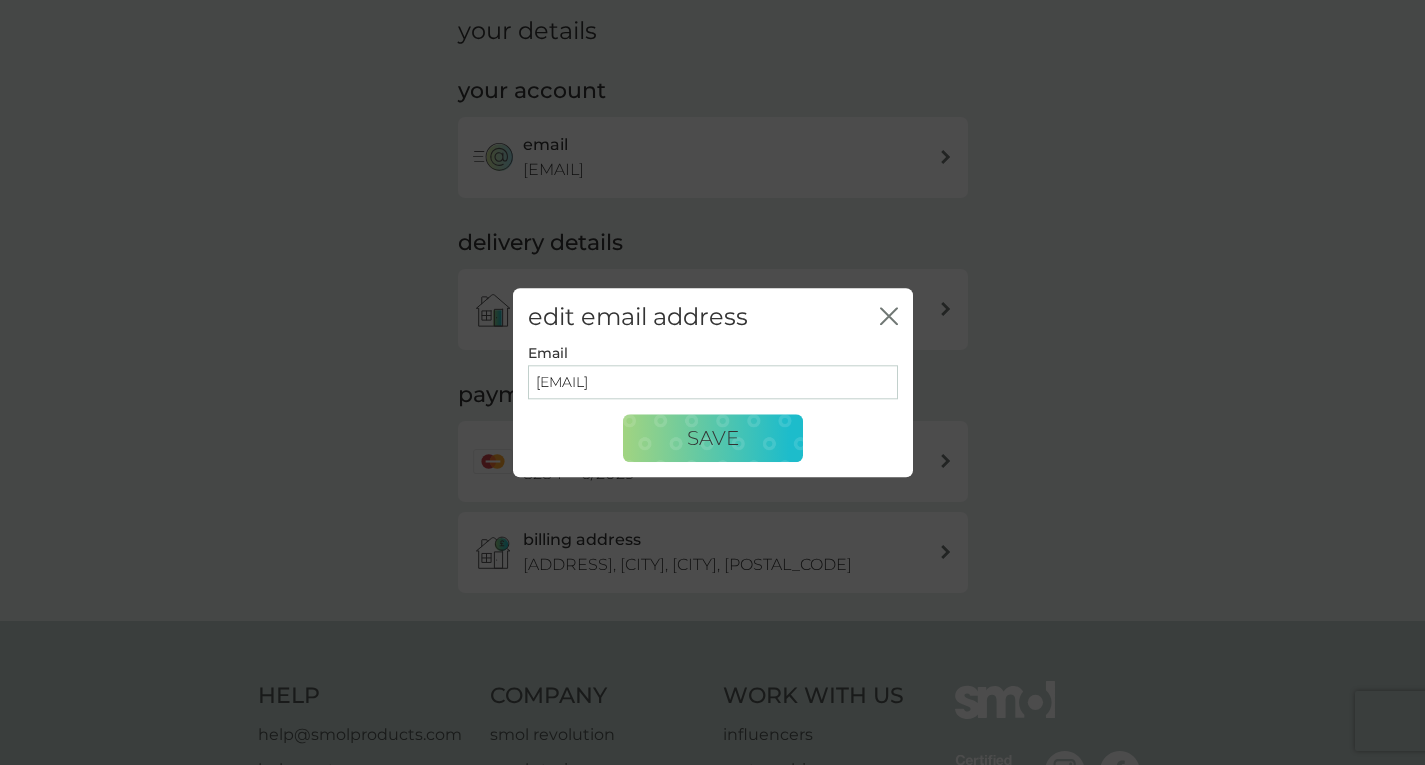 click on "edit email address close Email [EMAIL] Save" at bounding box center (712, 382) 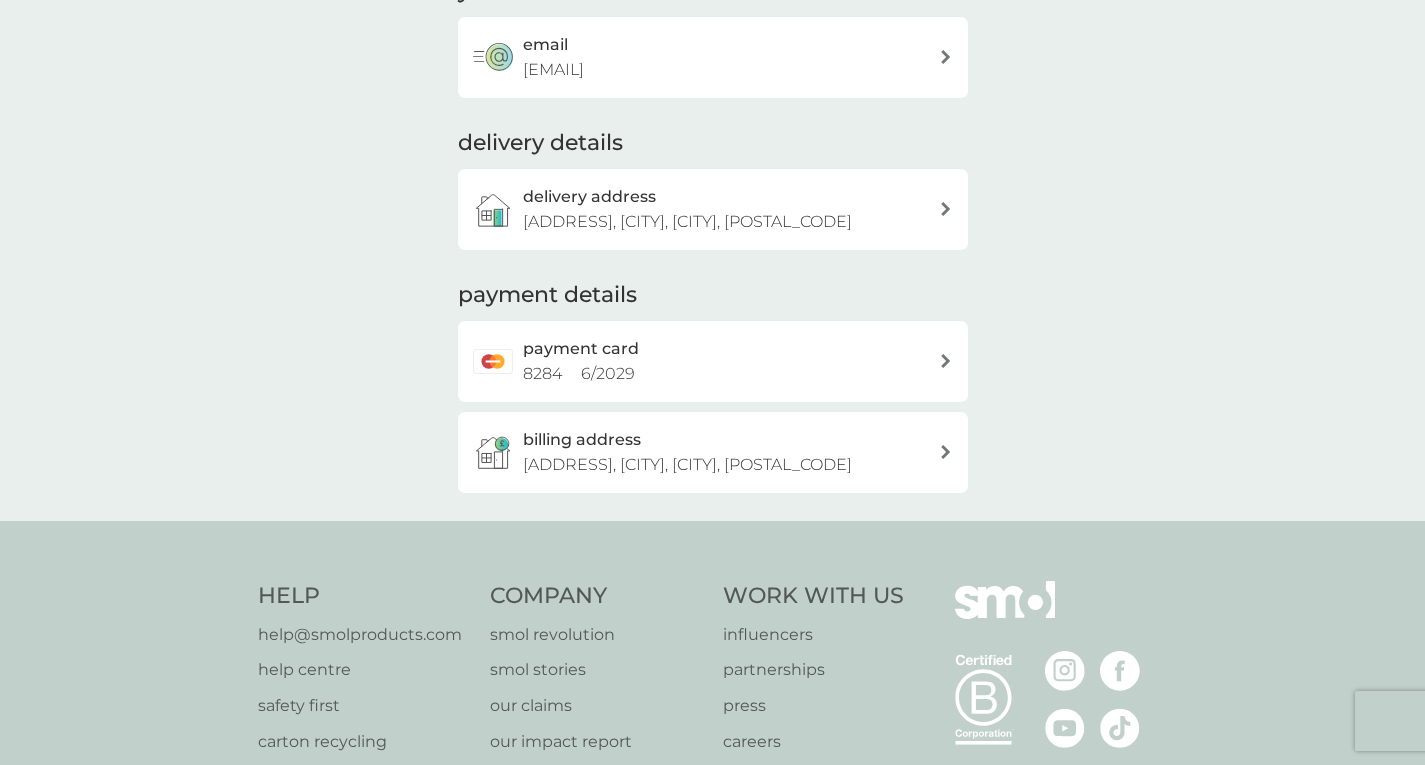 scroll, scrollTop: 74, scrollLeft: 0, axis: vertical 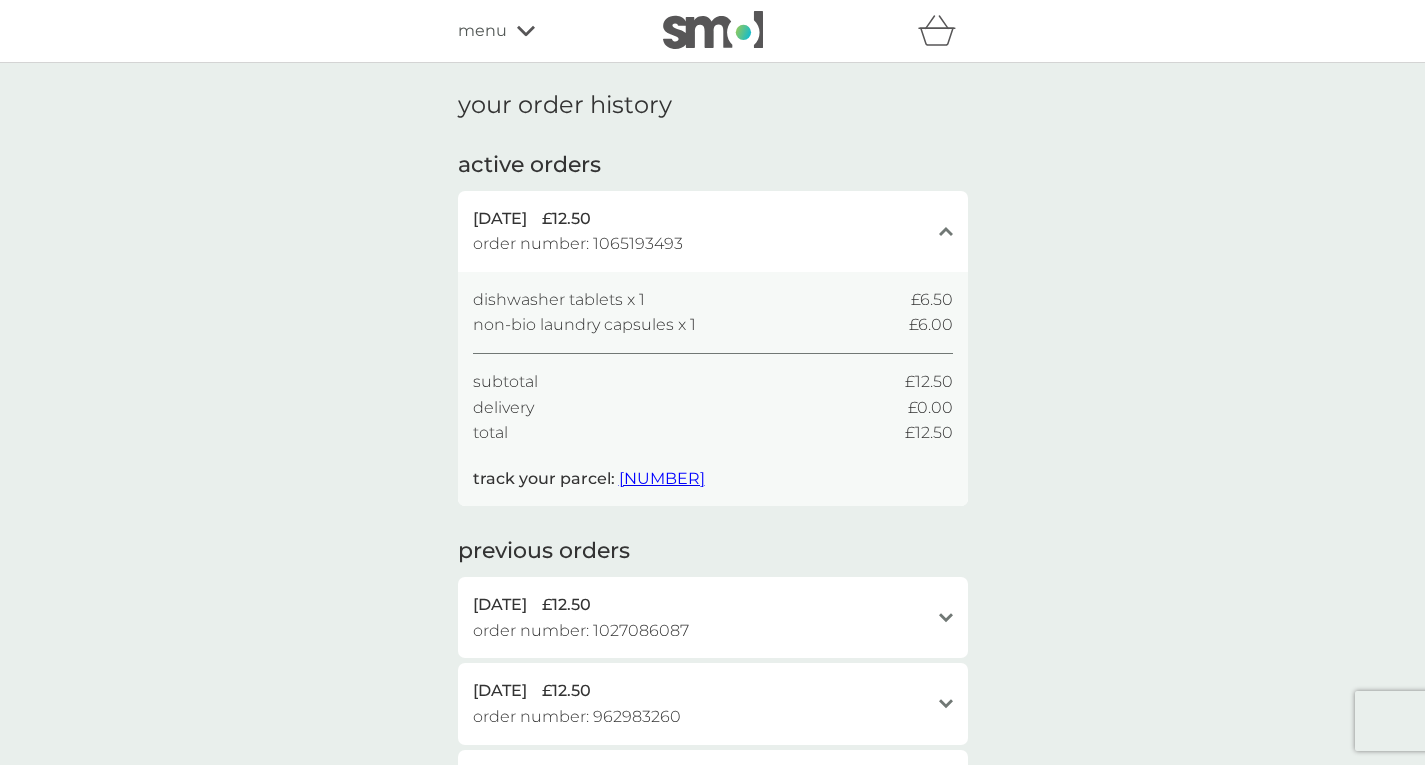 click on "menu" at bounding box center (482, 31) 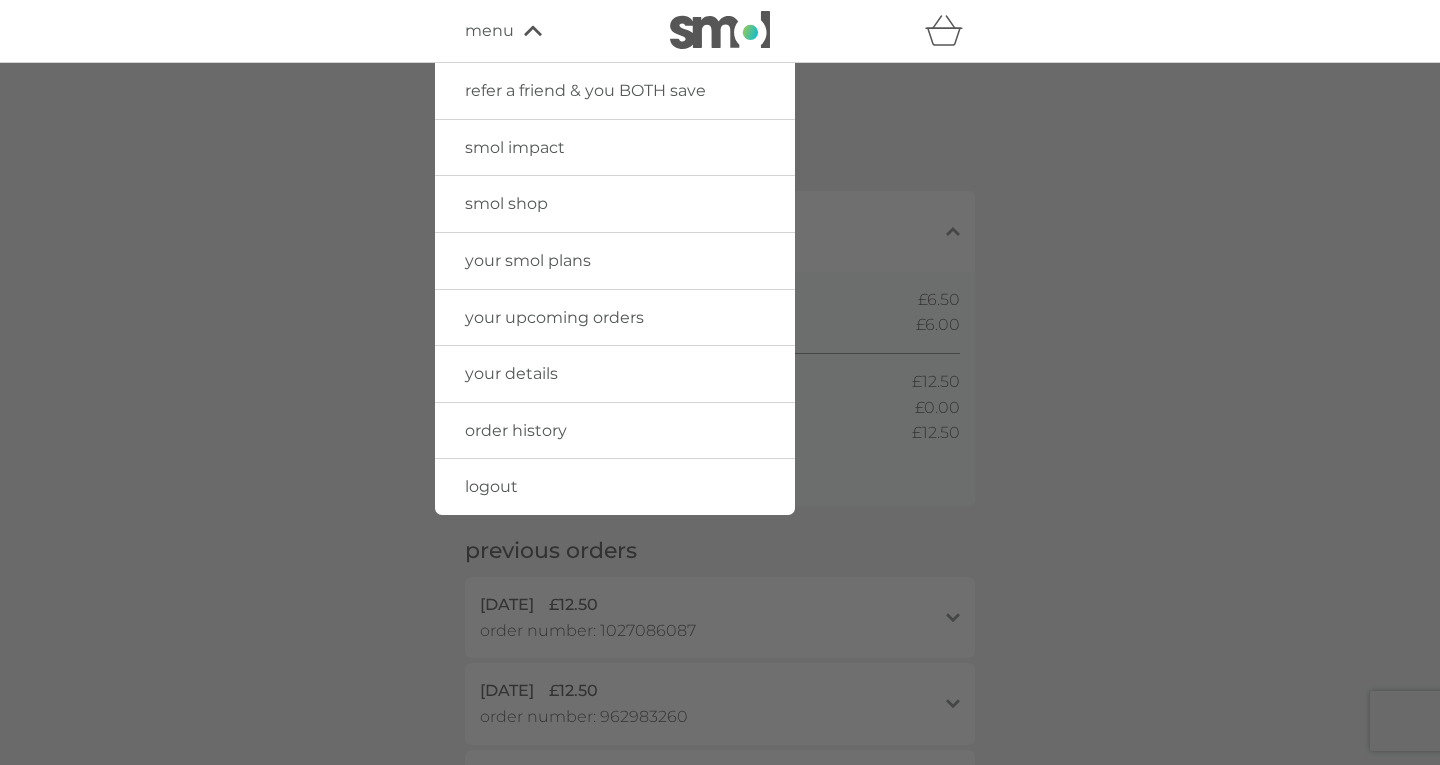 click on "logout" at bounding box center [615, 487] 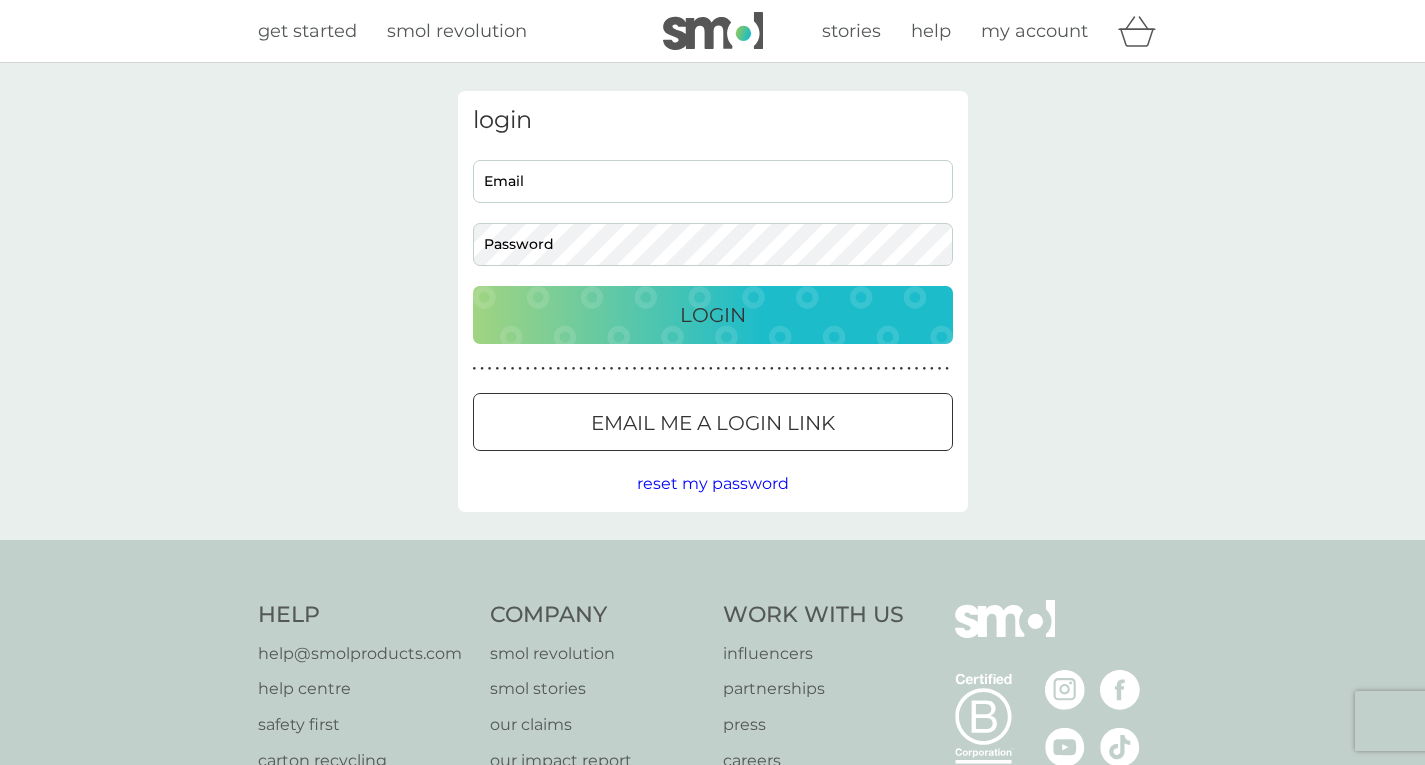 scroll, scrollTop: 0, scrollLeft: 0, axis: both 